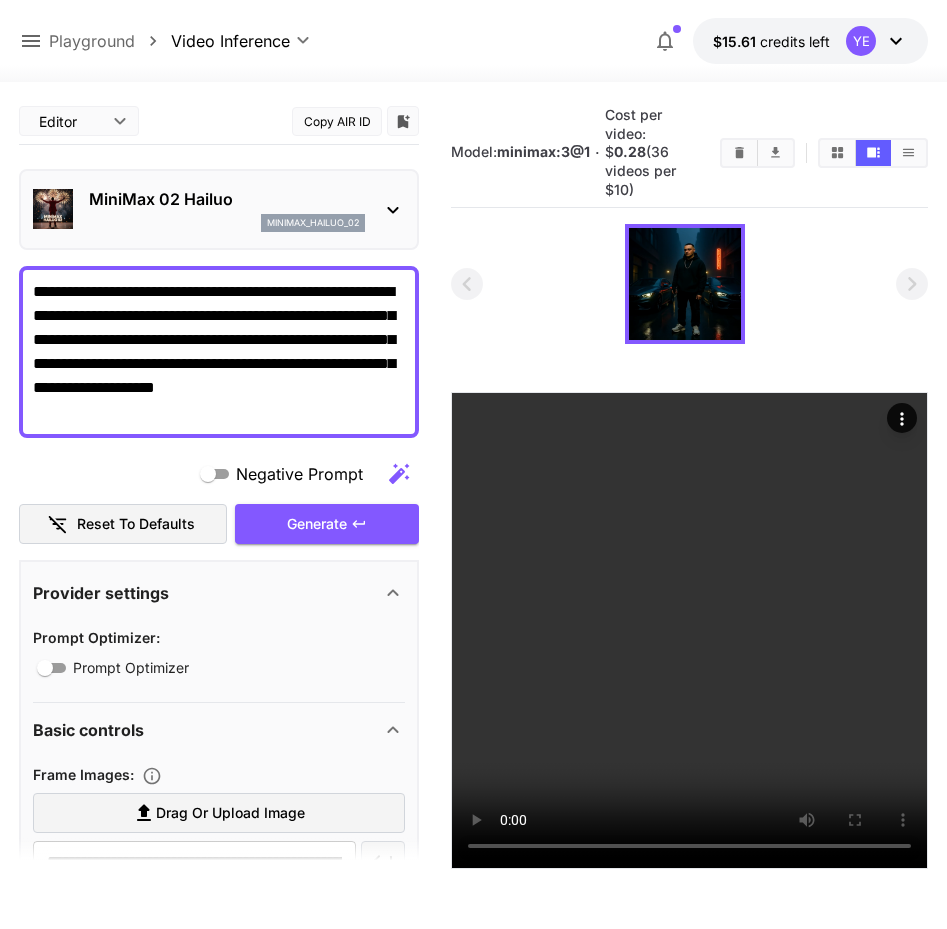 scroll, scrollTop: 102, scrollLeft: 0, axis: vertical 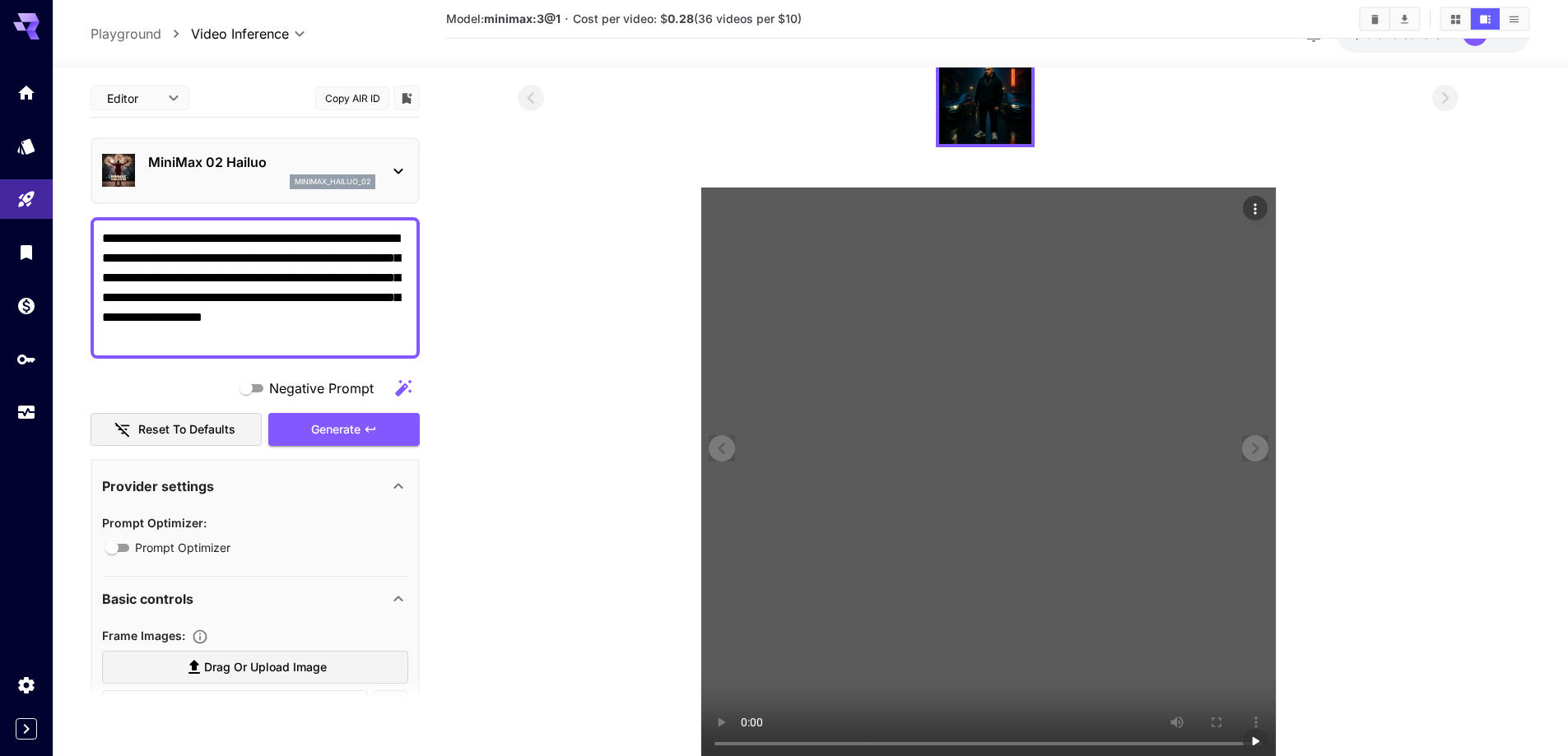 click at bounding box center (989, 475) 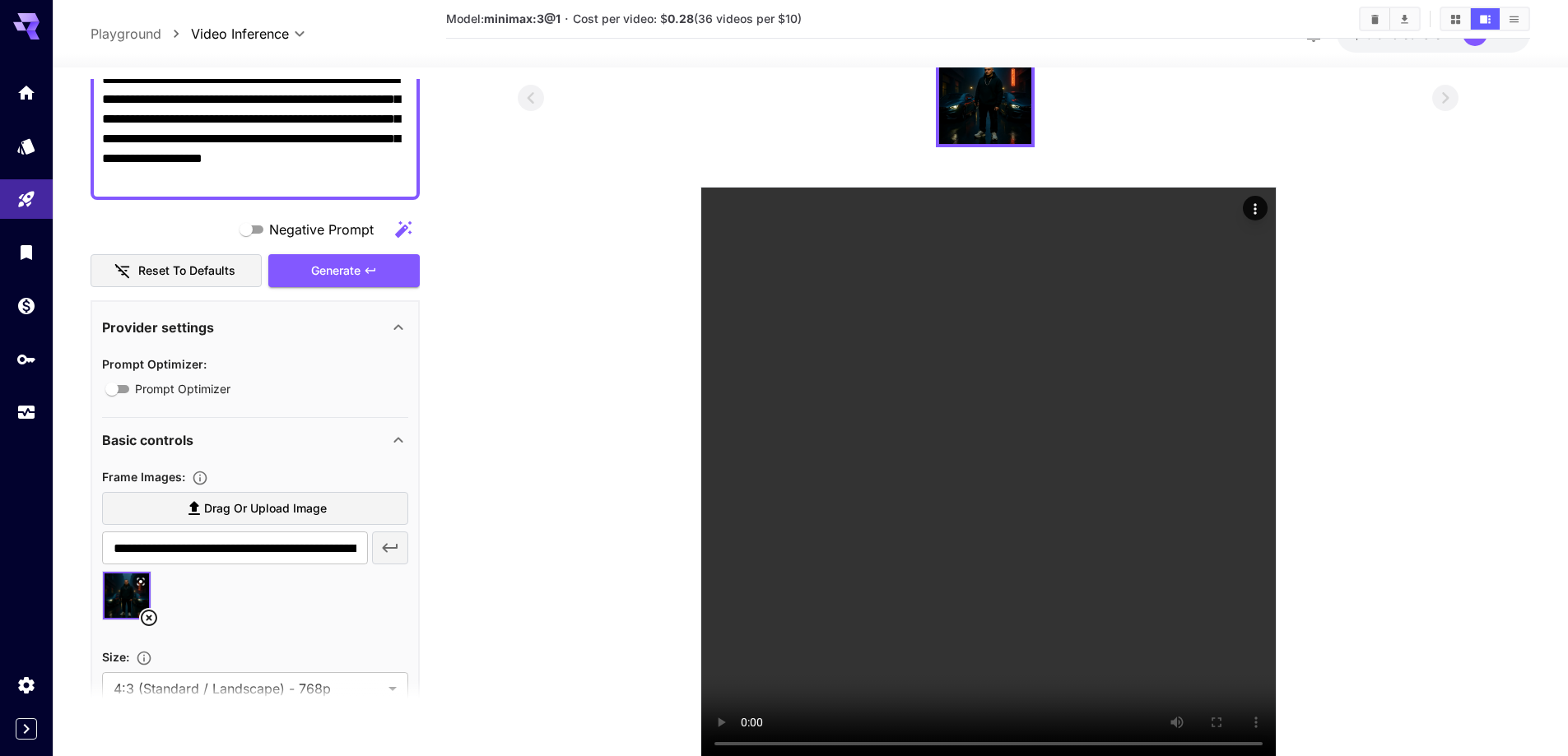 scroll, scrollTop: 165, scrollLeft: 0, axis: vertical 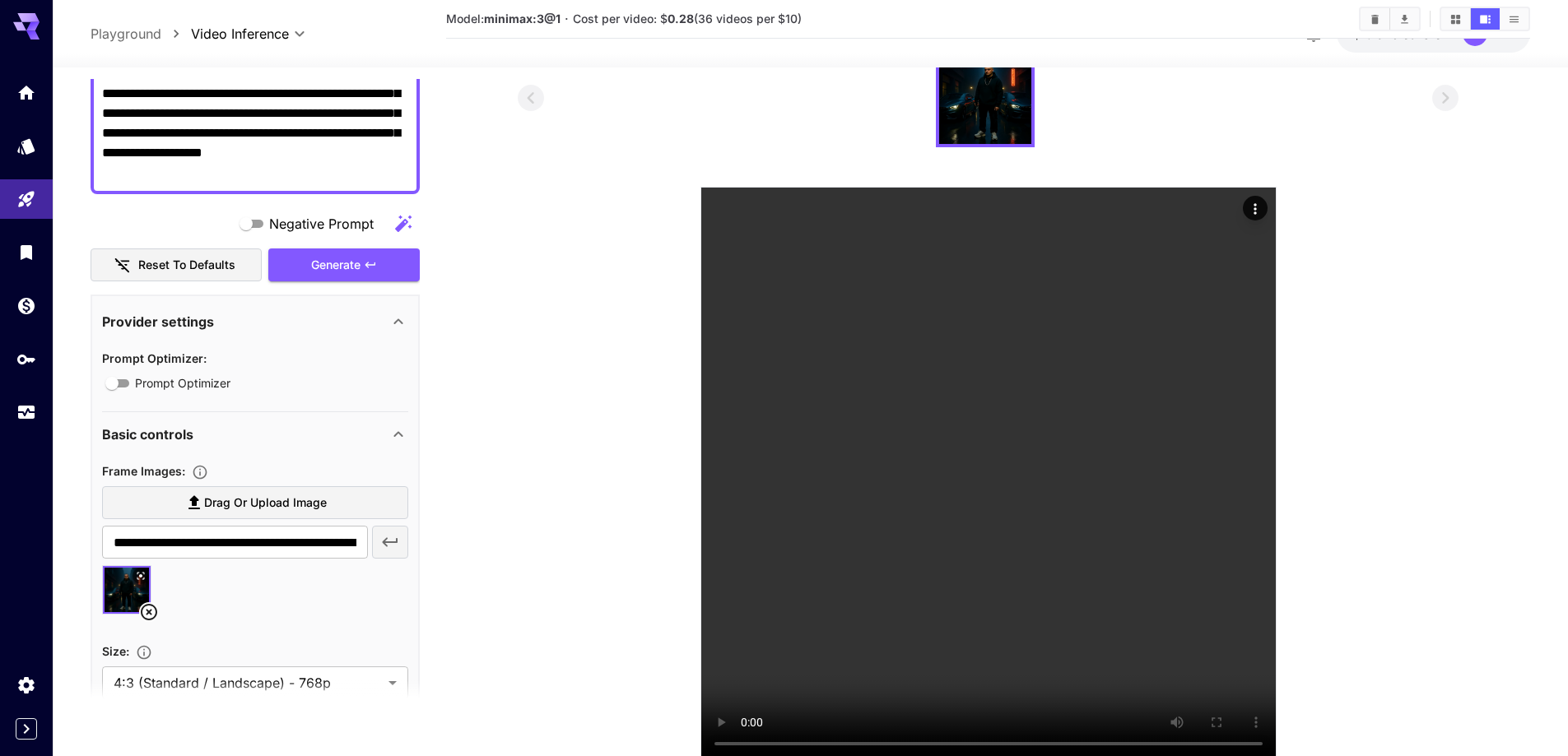 click 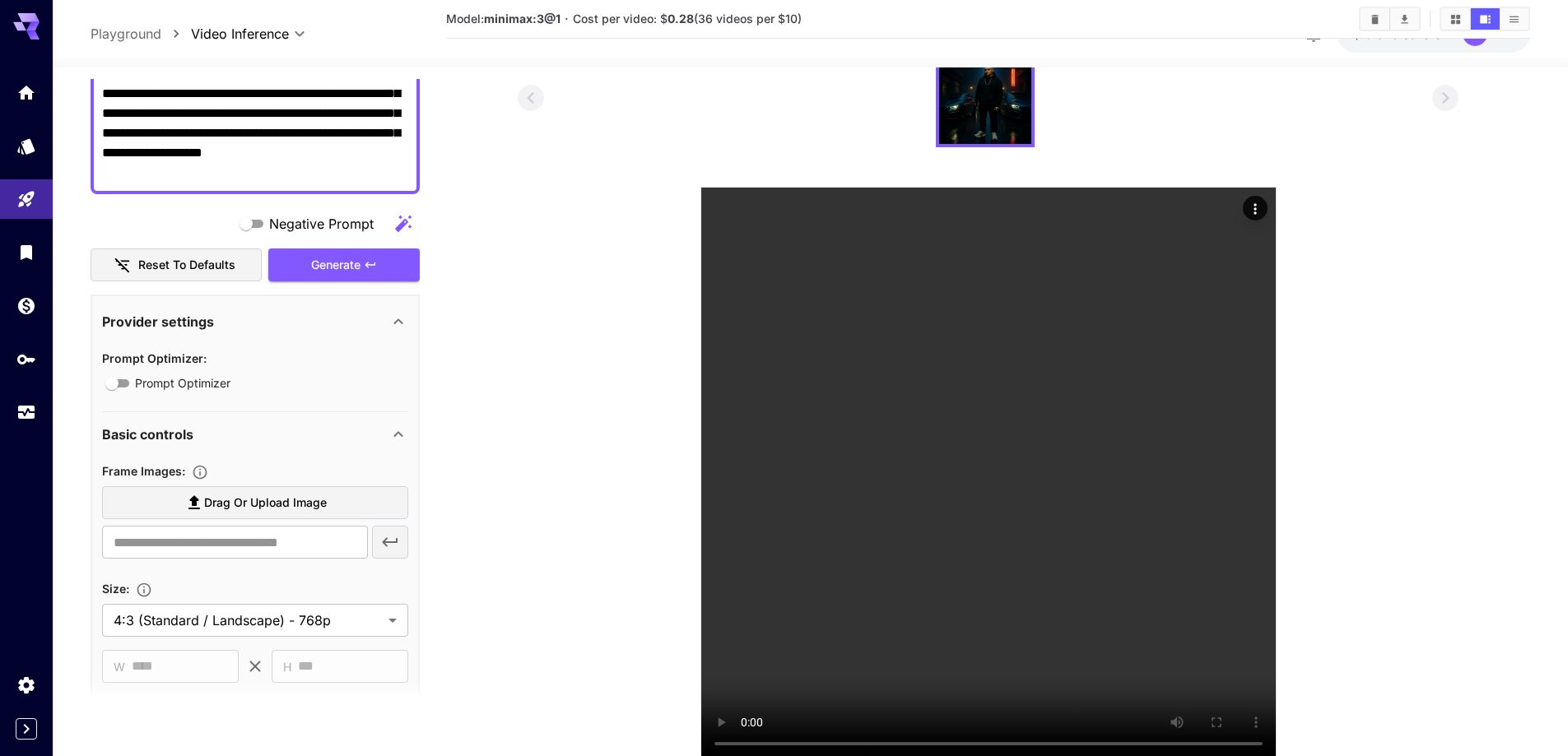 click on "Drag or upload image" at bounding box center [265, 503] 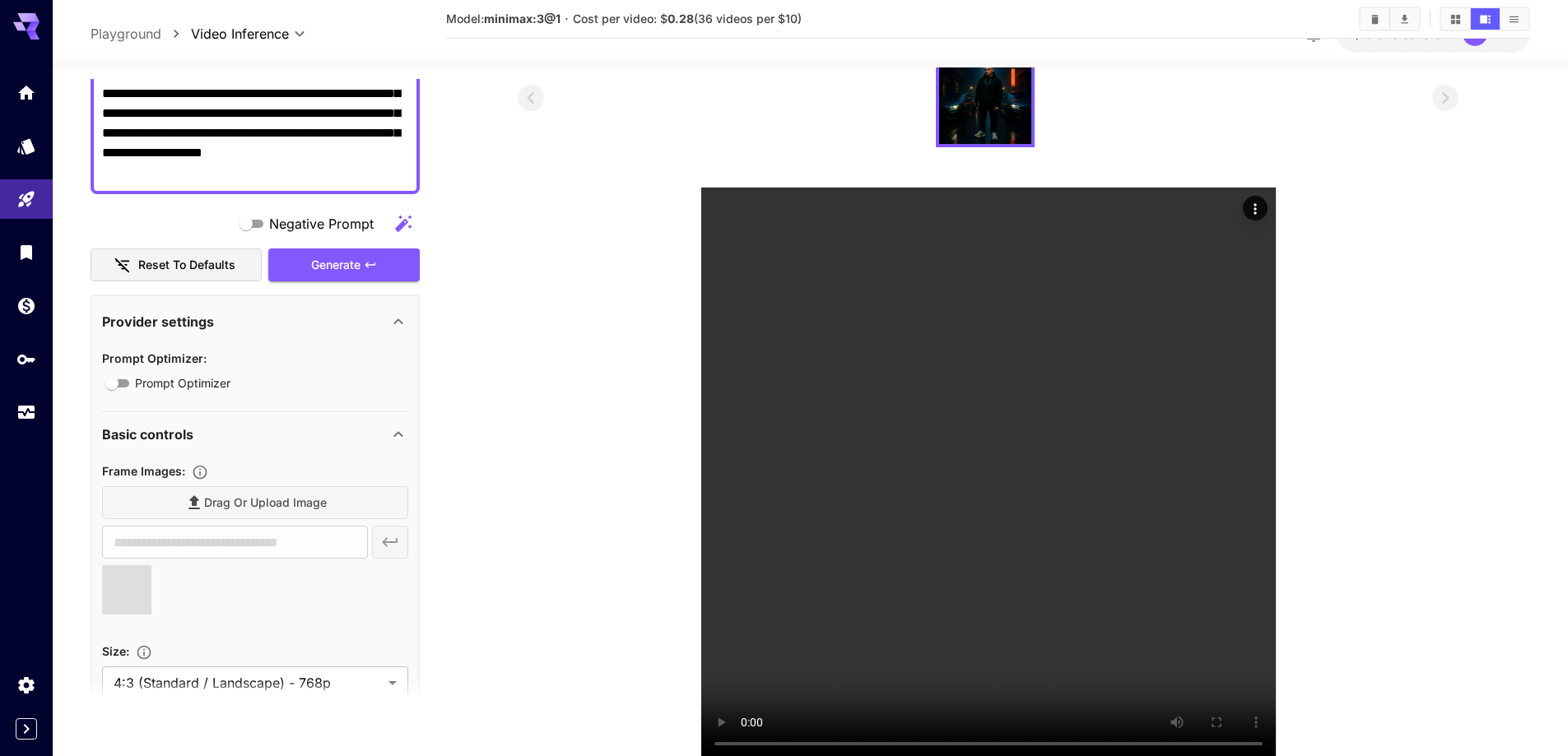 type on "**********" 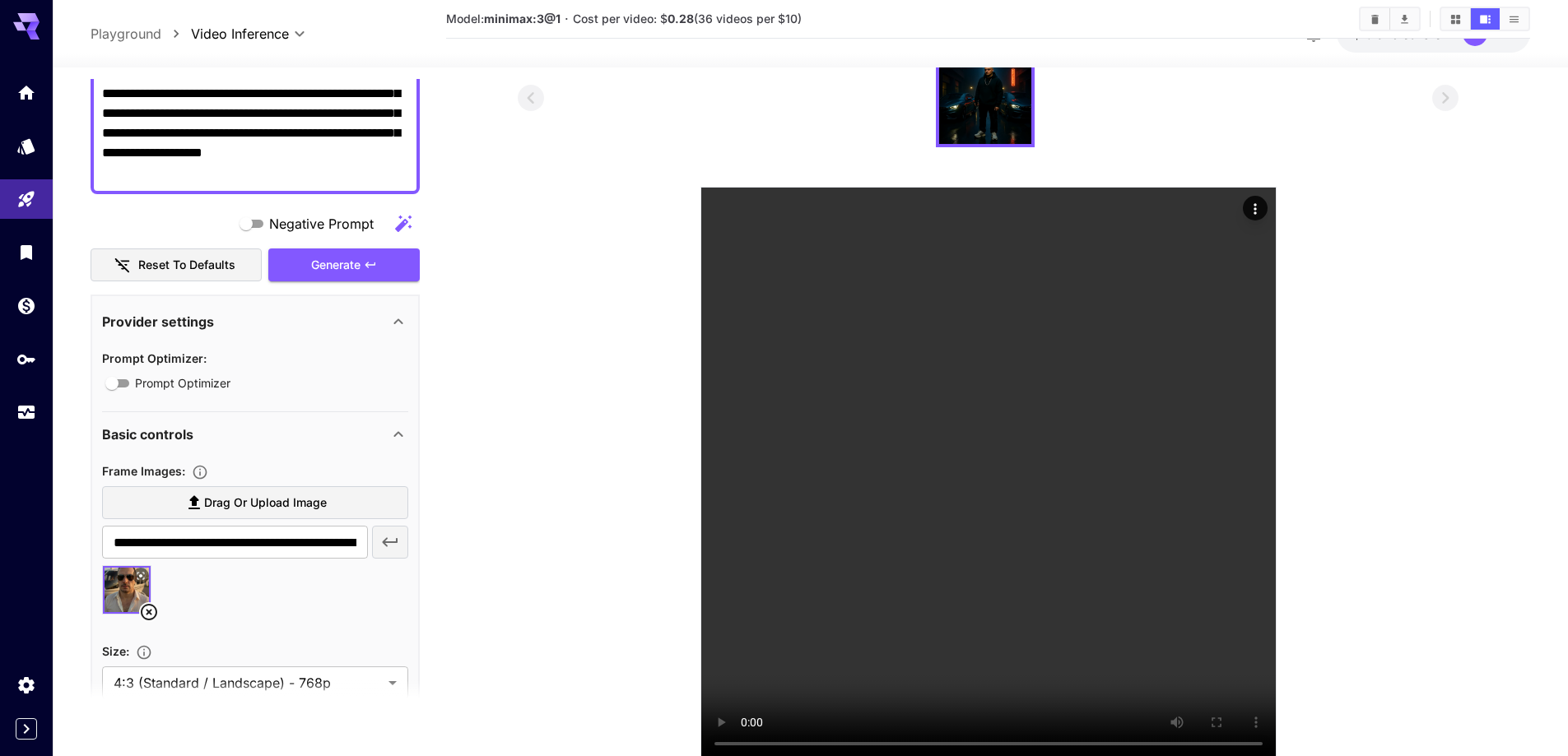 click on "**********" at bounding box center (255, 123) 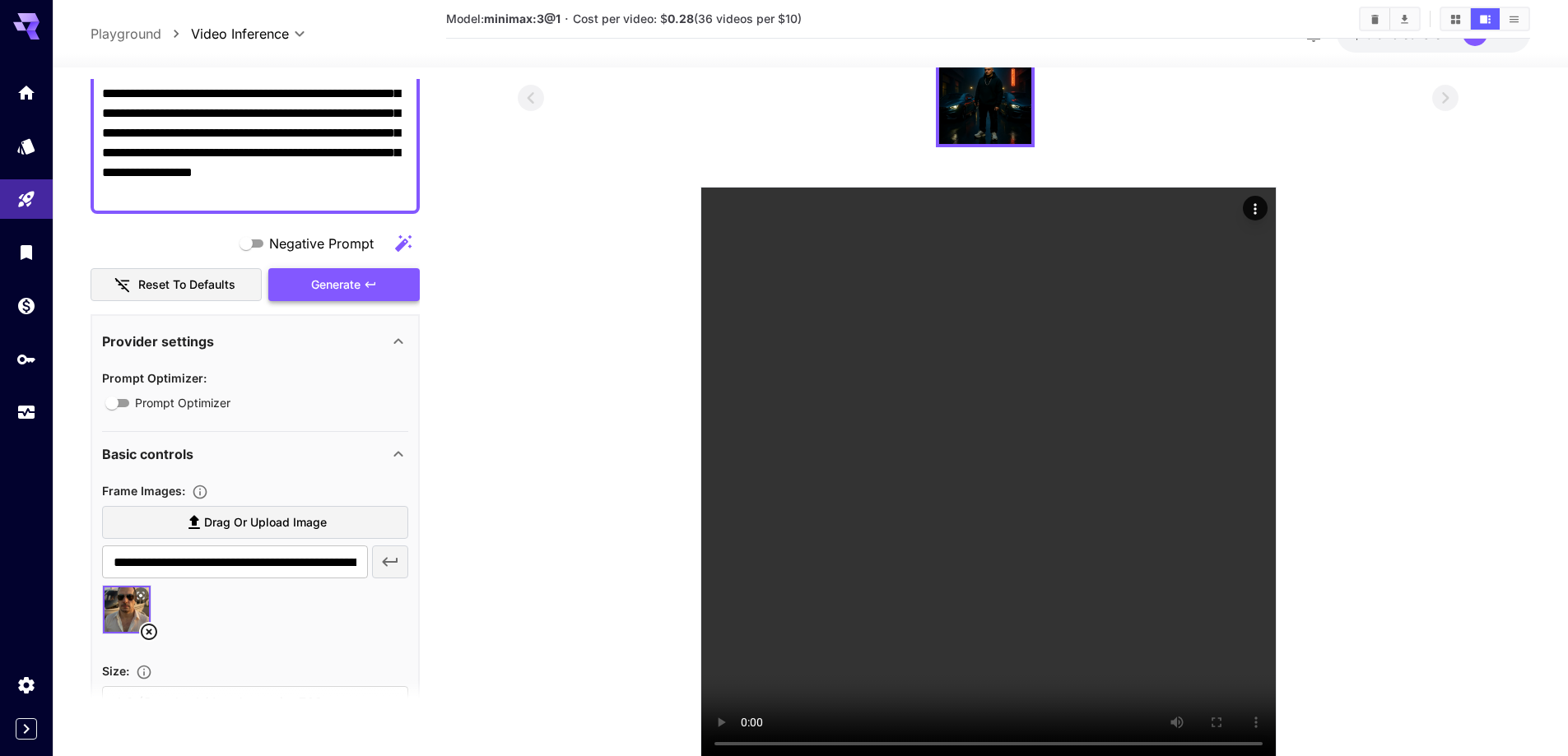 type on "**********" 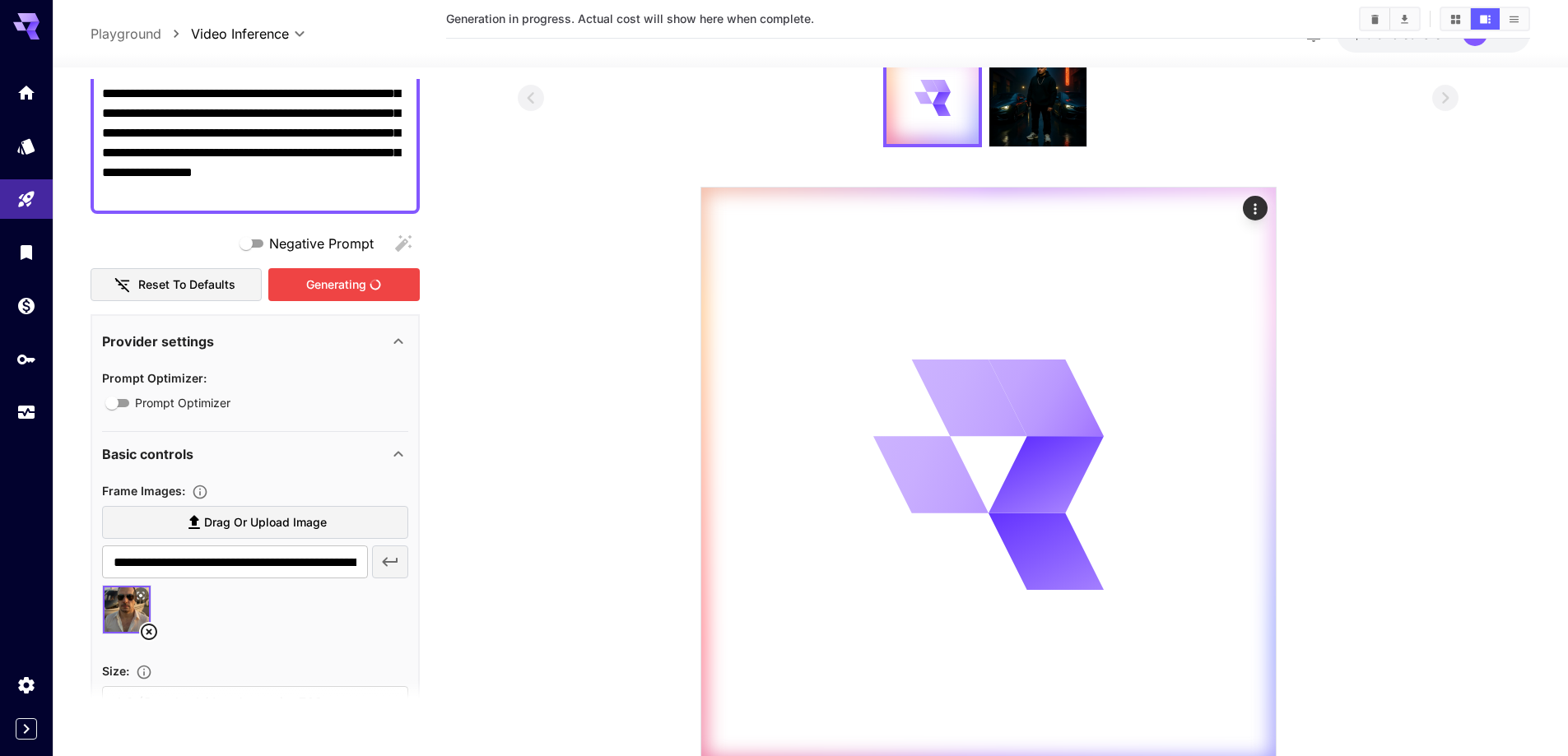 click on "Generating" at bounding box center (344, 285) 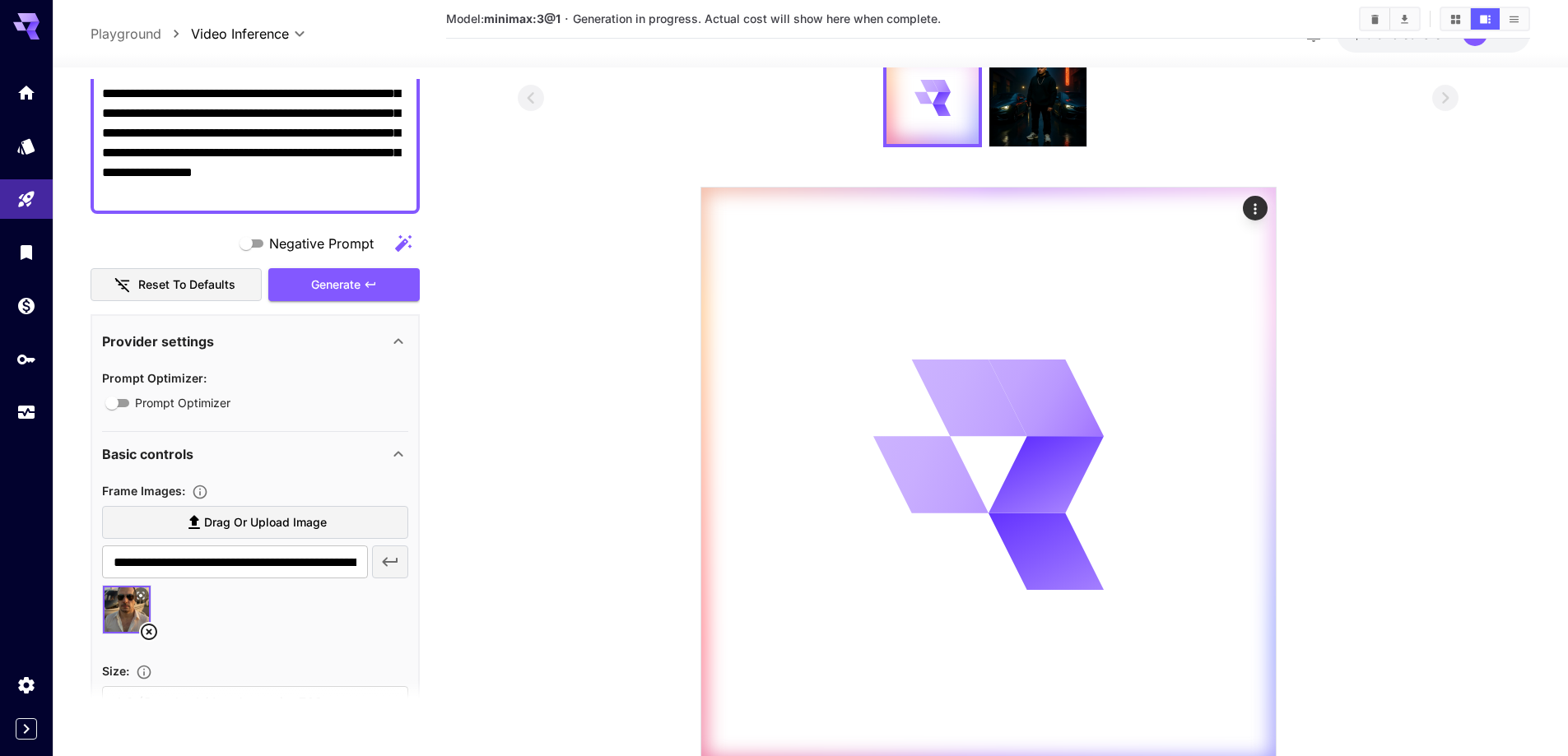 scroll, scrollTop: 2, scrollLeft: 0, axis: vertical 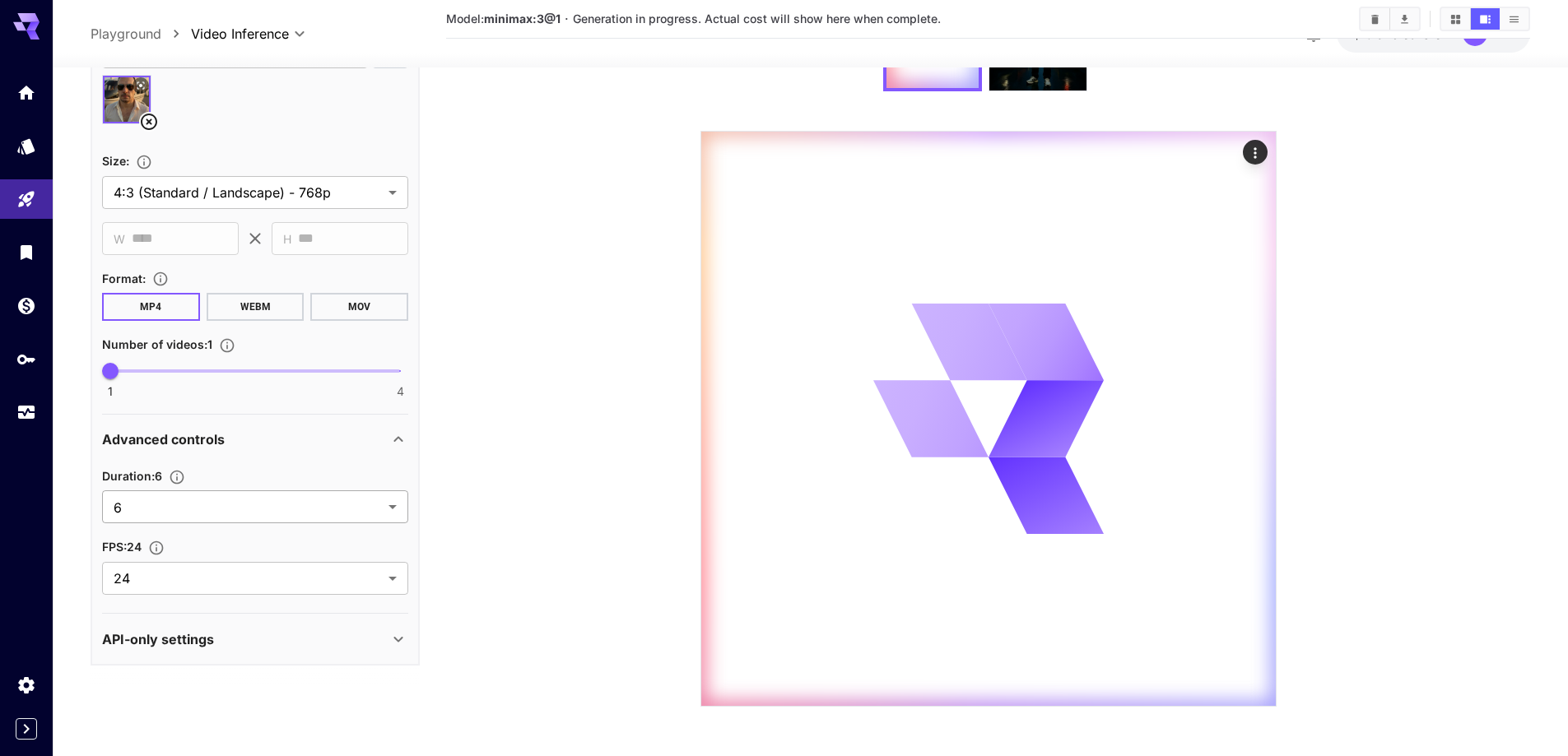 click on "**********" at bounding box center [784, 308] 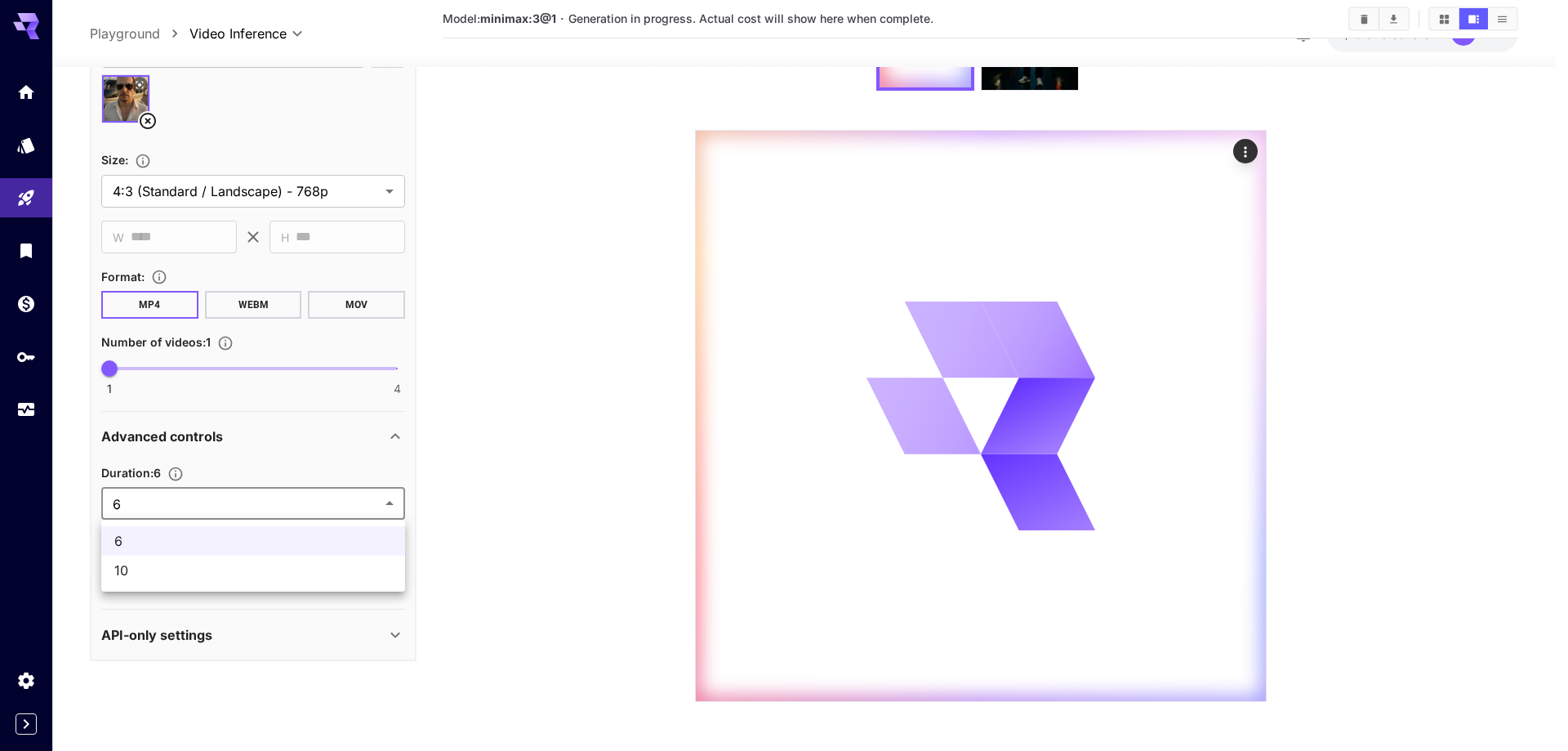 click at bounding box center [784, 375] 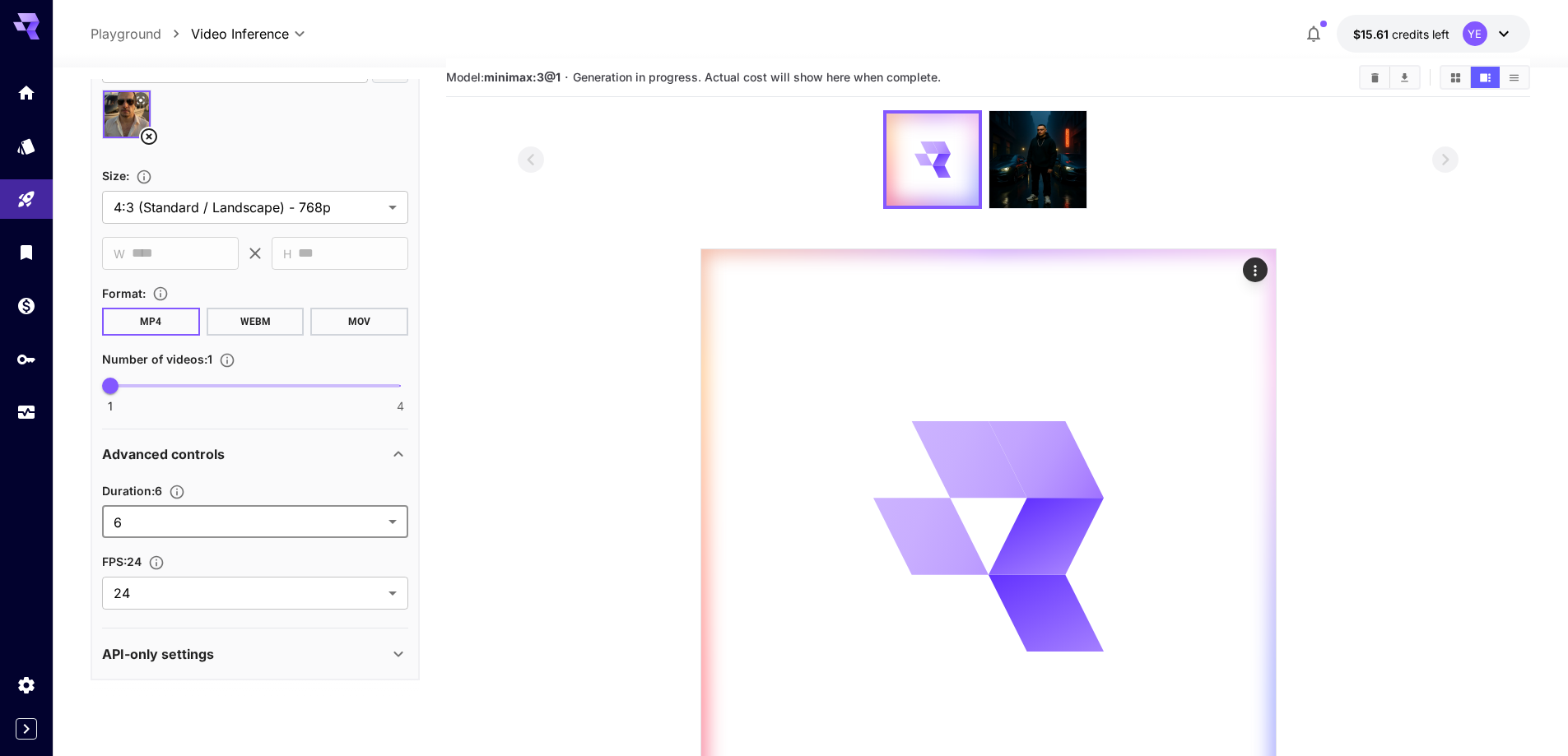 scroll, scrollTop: 0, scrollLeft: 0, axis: both 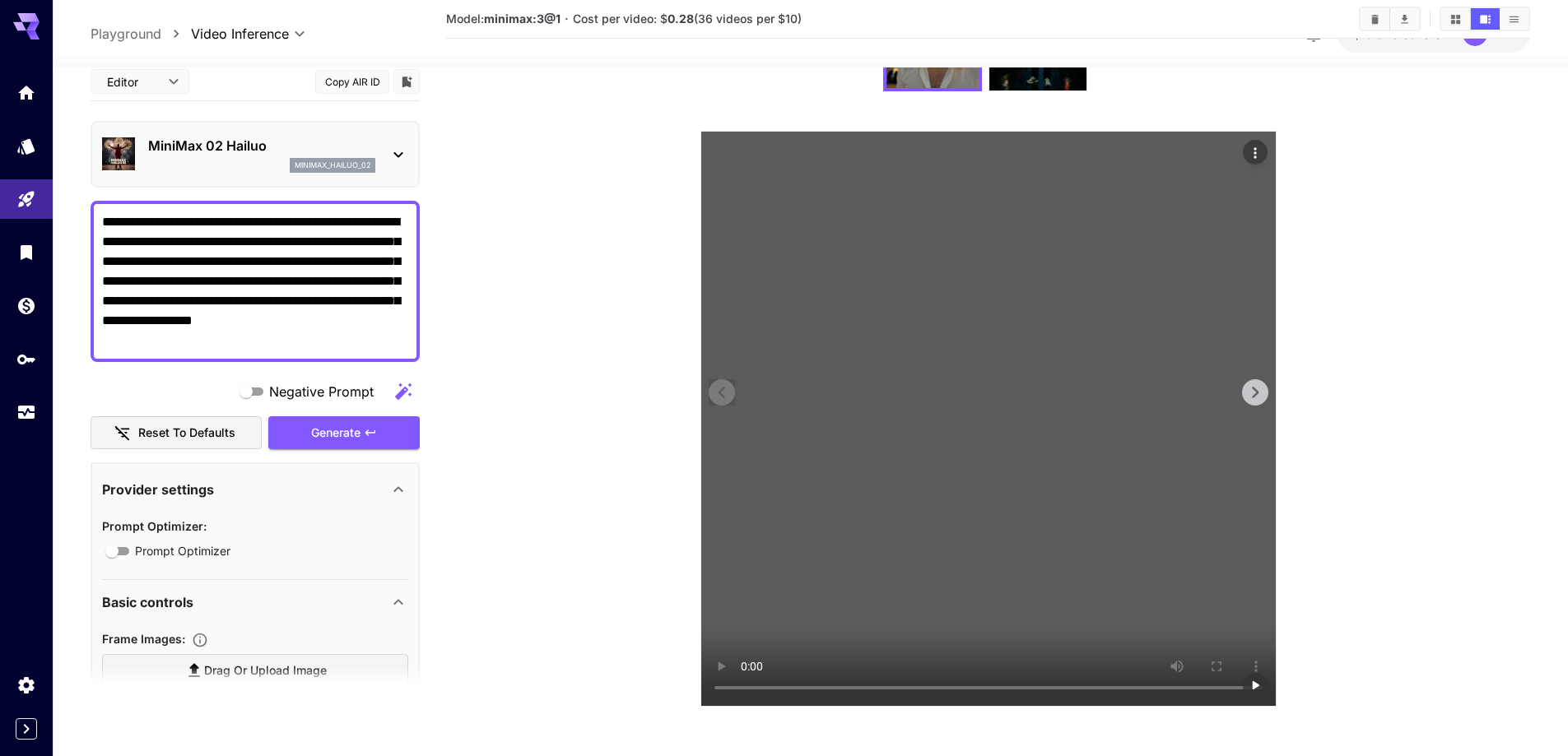 click at bounding box center [989, 419] 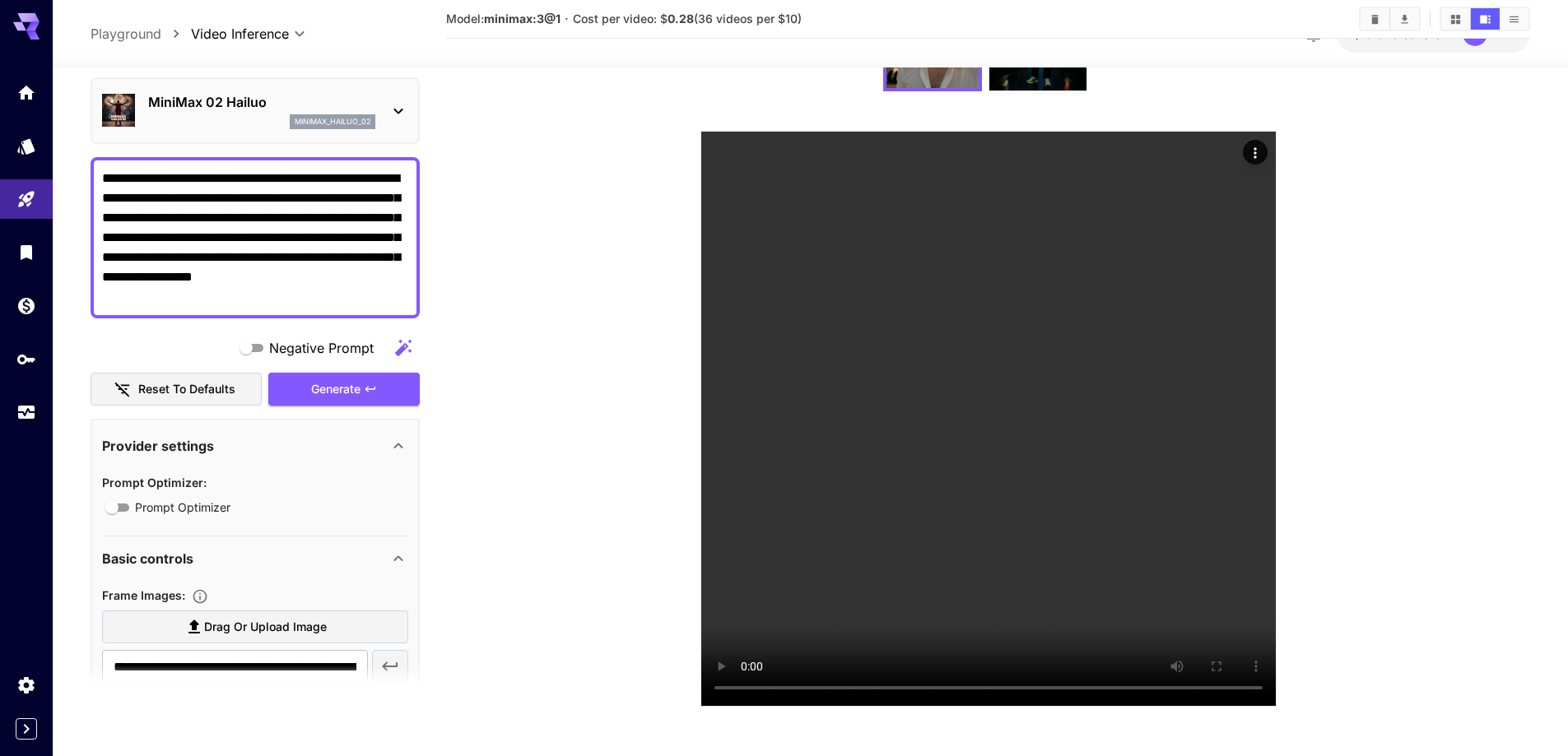 scroll, scrollTop: 2, scrollLeft: 0, axis: vertical 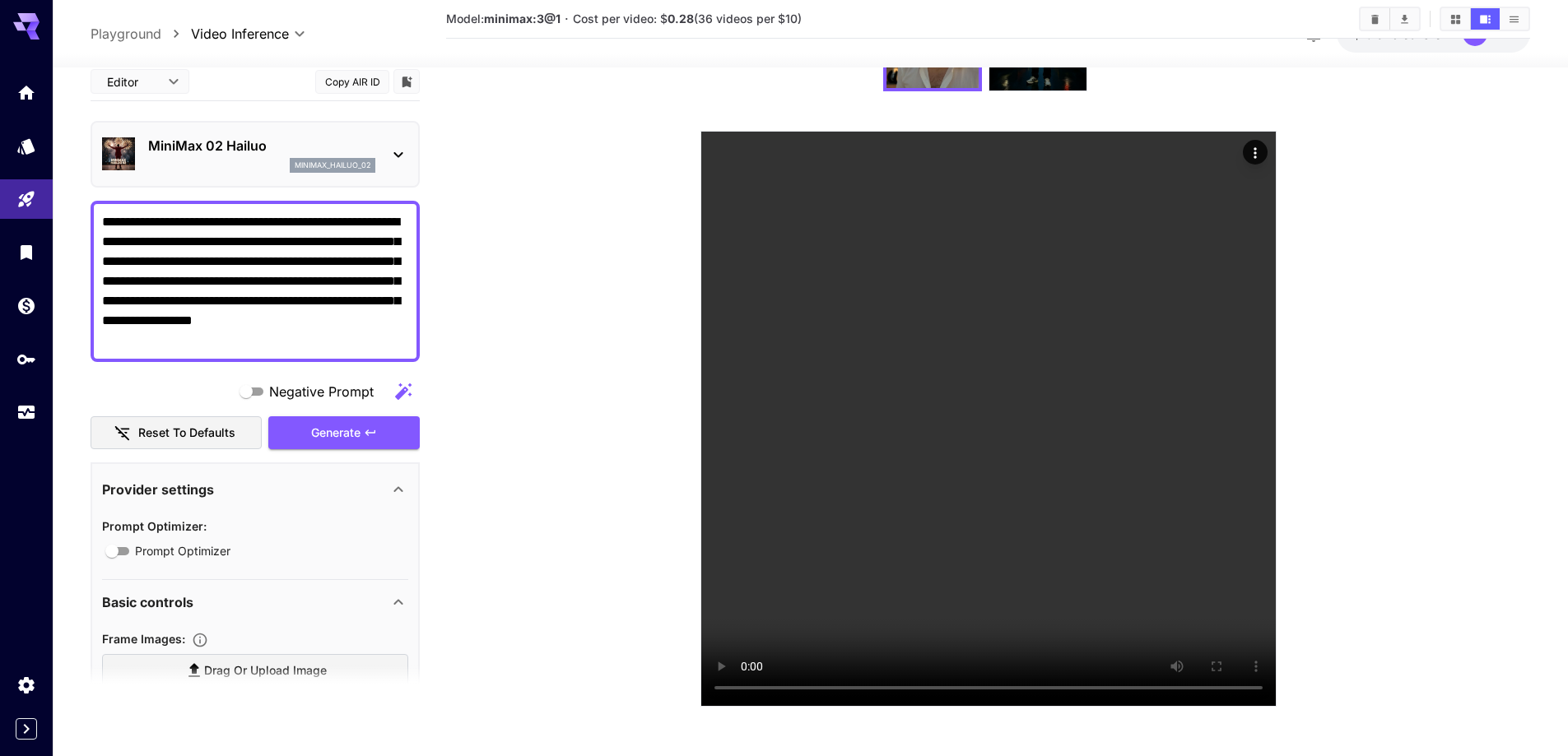 click on "**********" at bounding box center [255, 281] 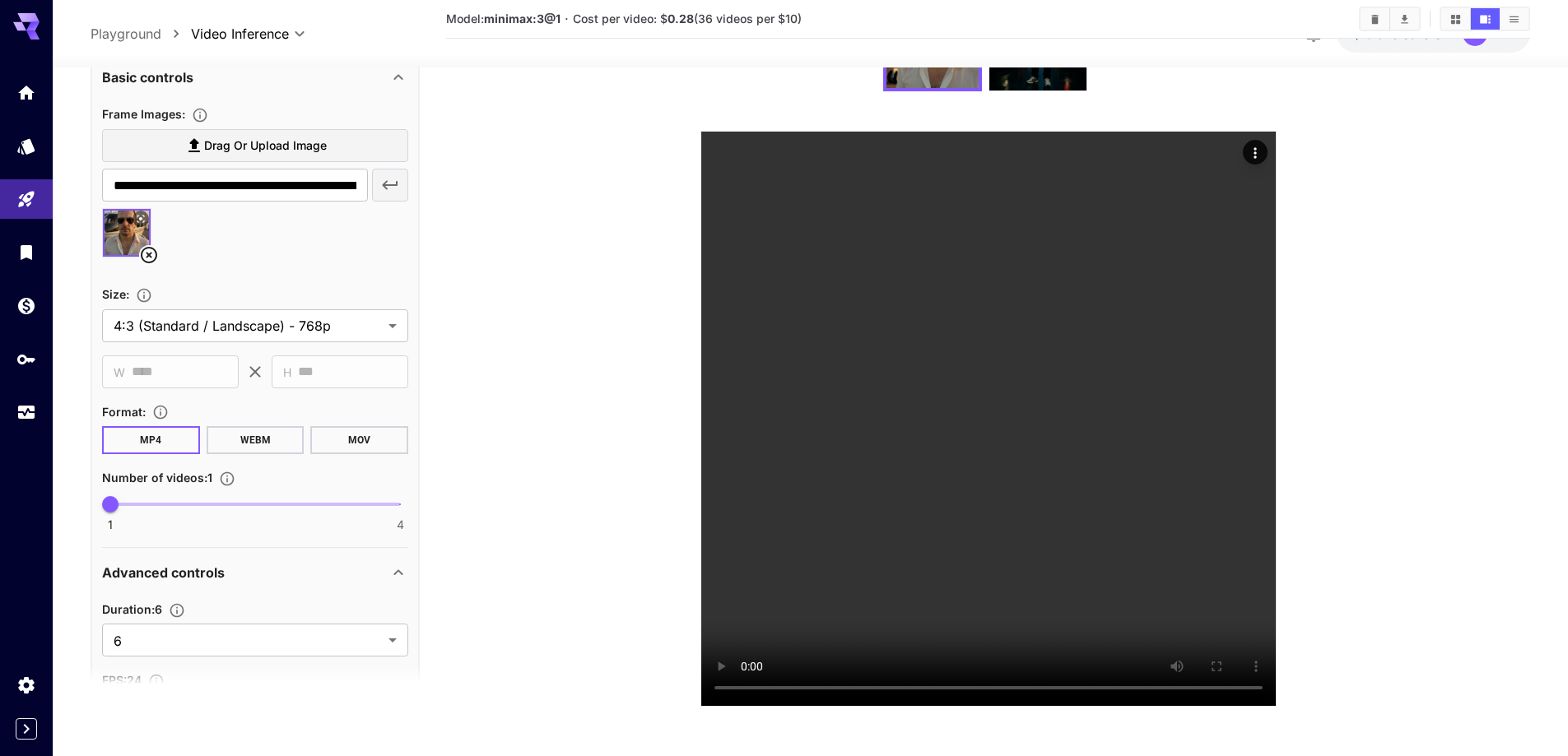 scroll, scrollTop: 577, scrollLeft: 0, axis: vertical 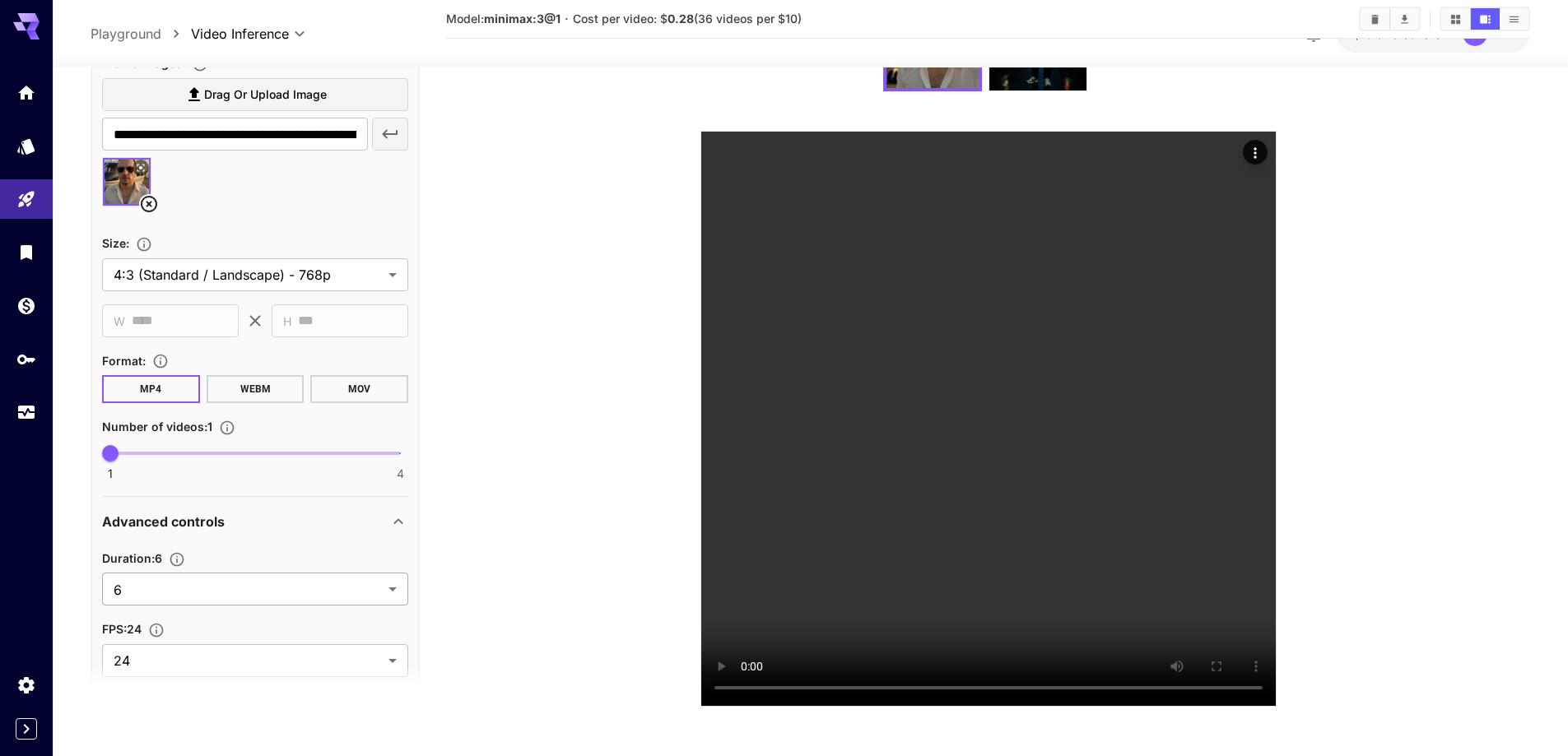 click on "**********" at bounding box center [784, 308] 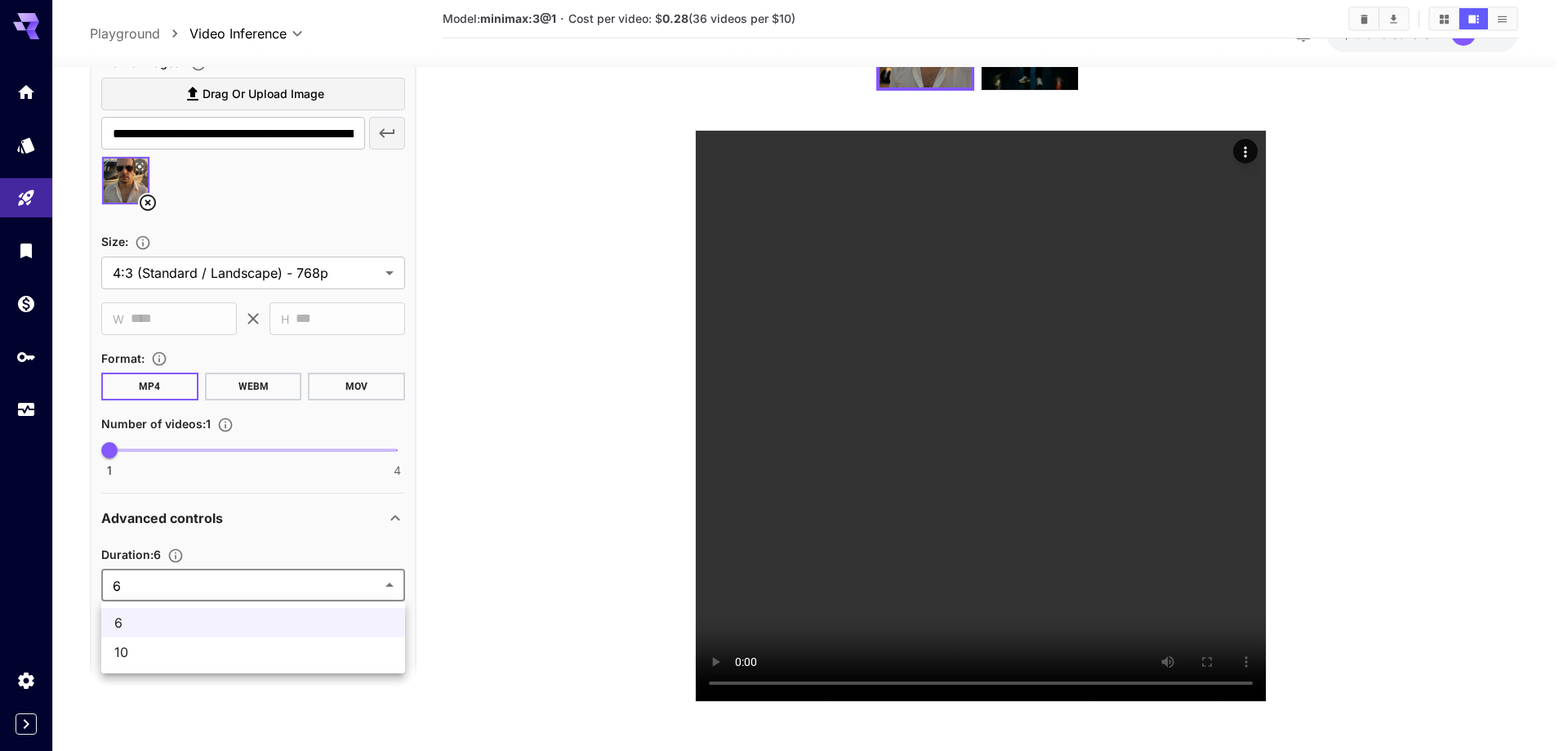 click on "10" at bounding box center (253, 652) 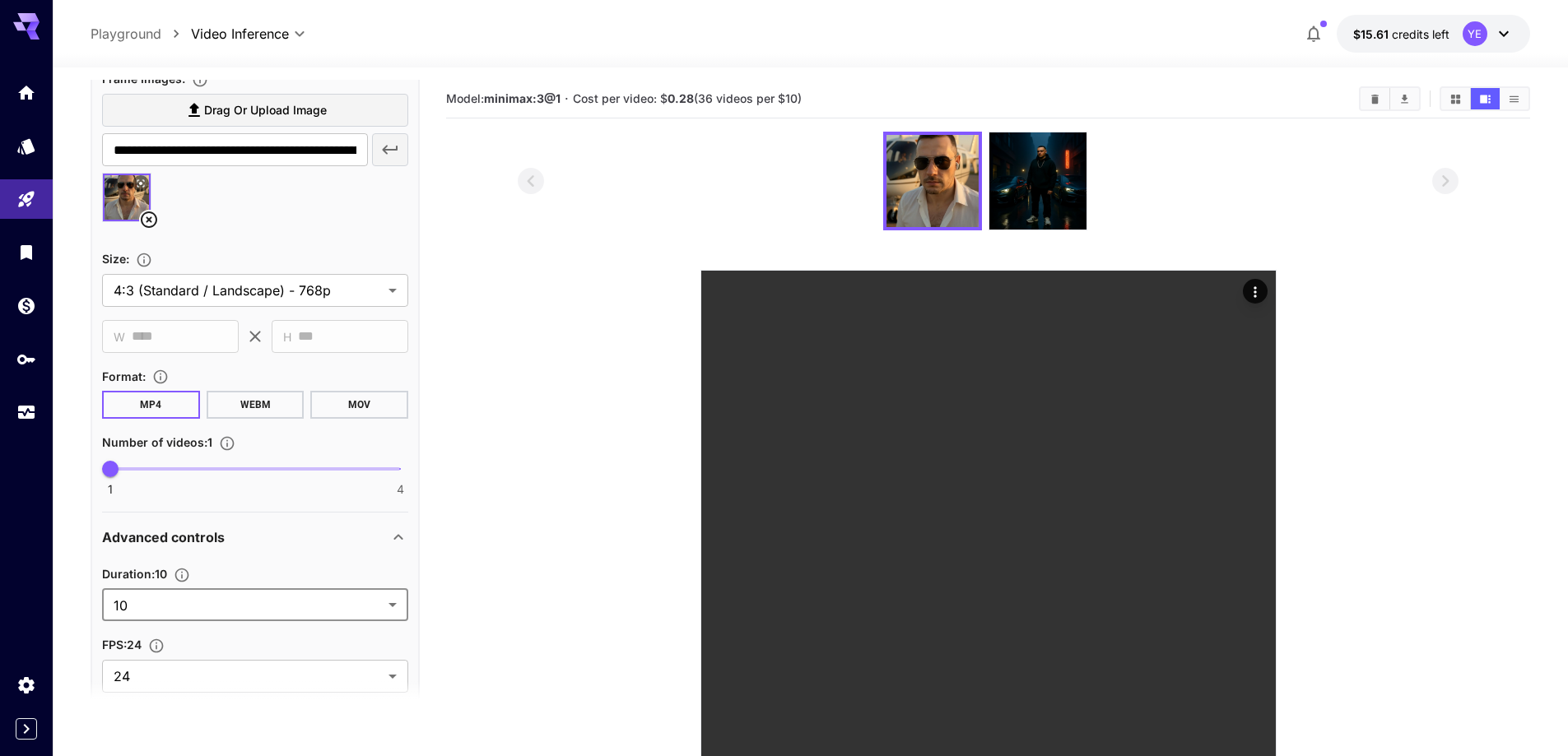 scroll, scrollTop: 0, scrollLeft: 0, axis: both 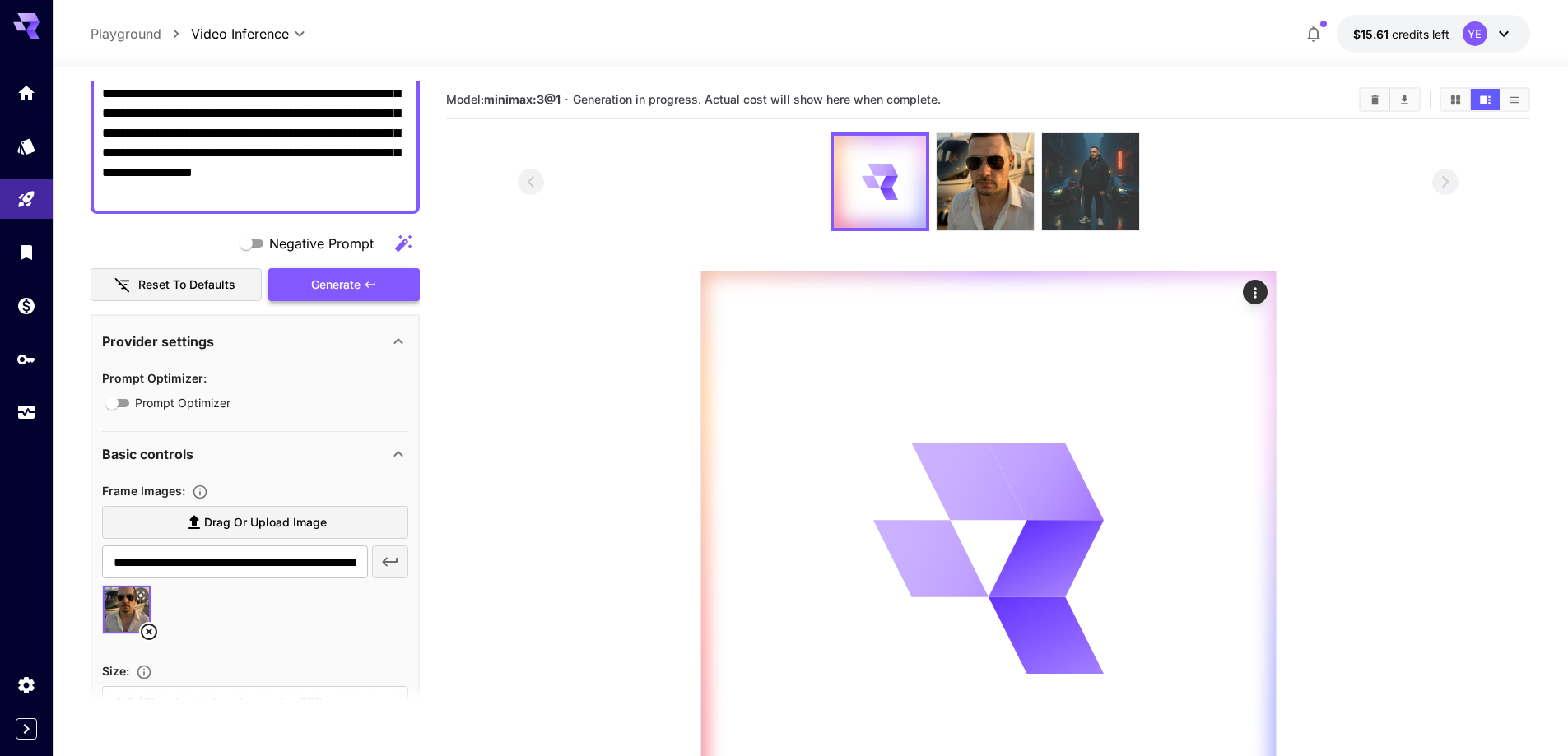 click at bounding box center (1091, 182) 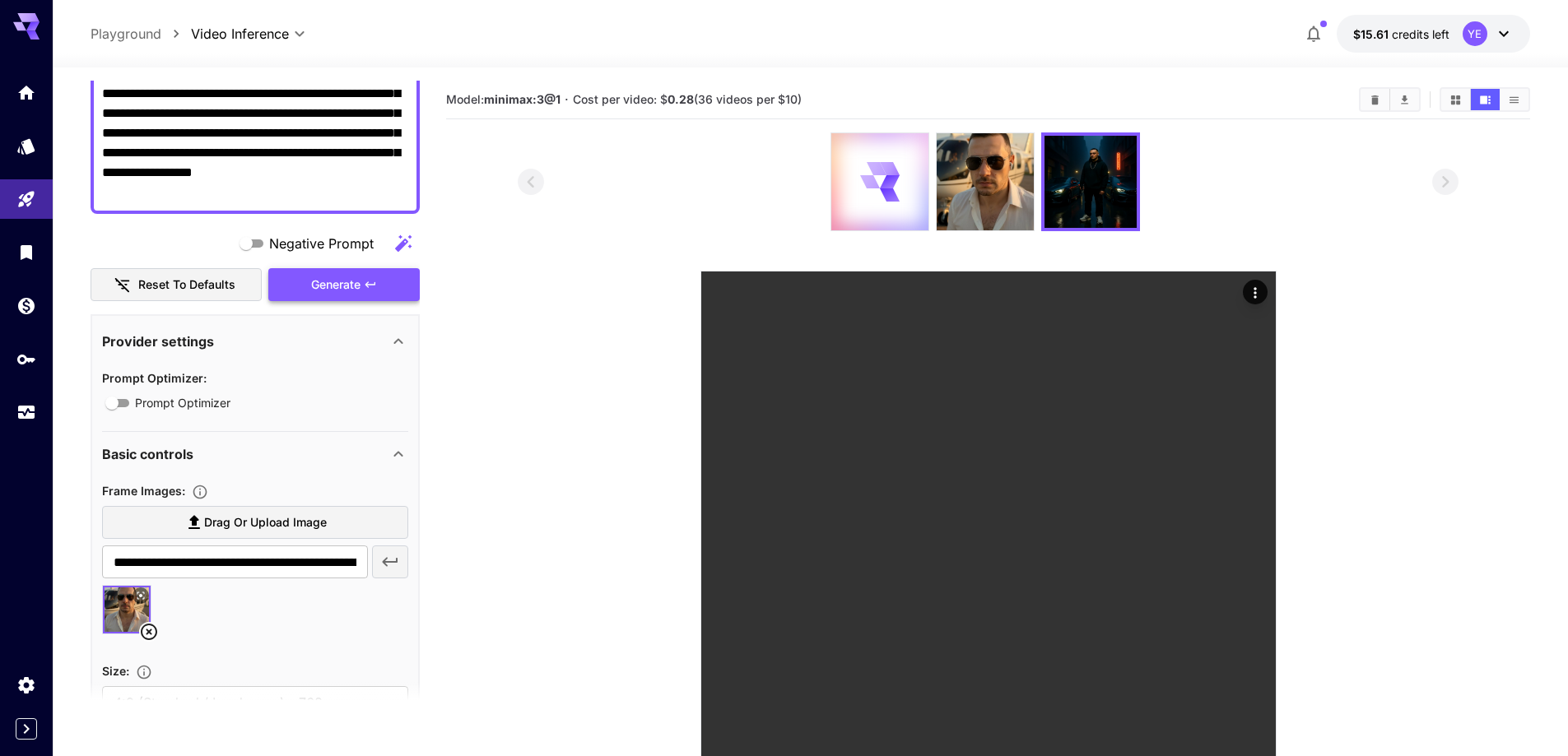 drag, startPoint x: 1105, startPoint y: 174, endPoint x: 1165, endPoint y: 130, distance: 74.4043 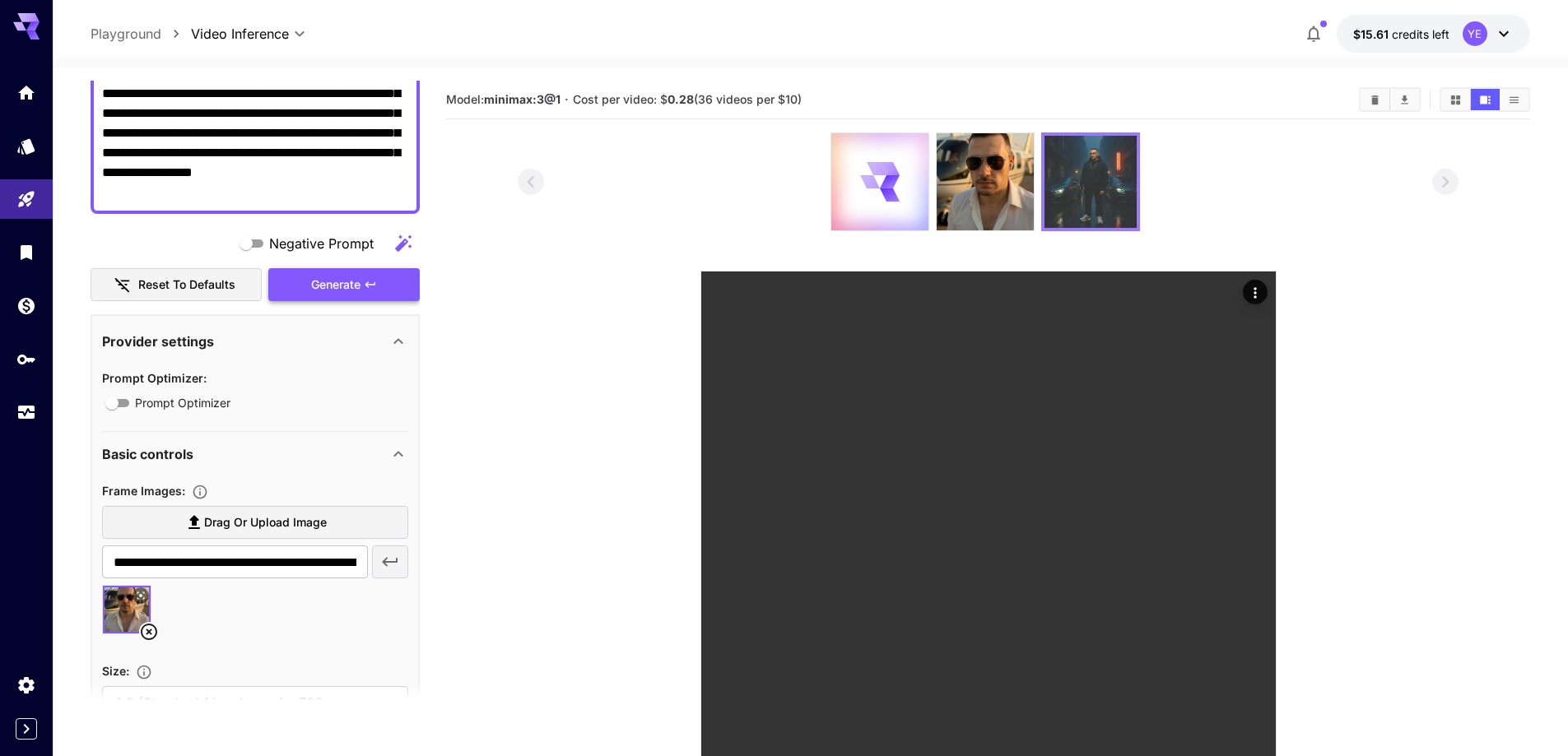 click at bounding box center [1091, 182] 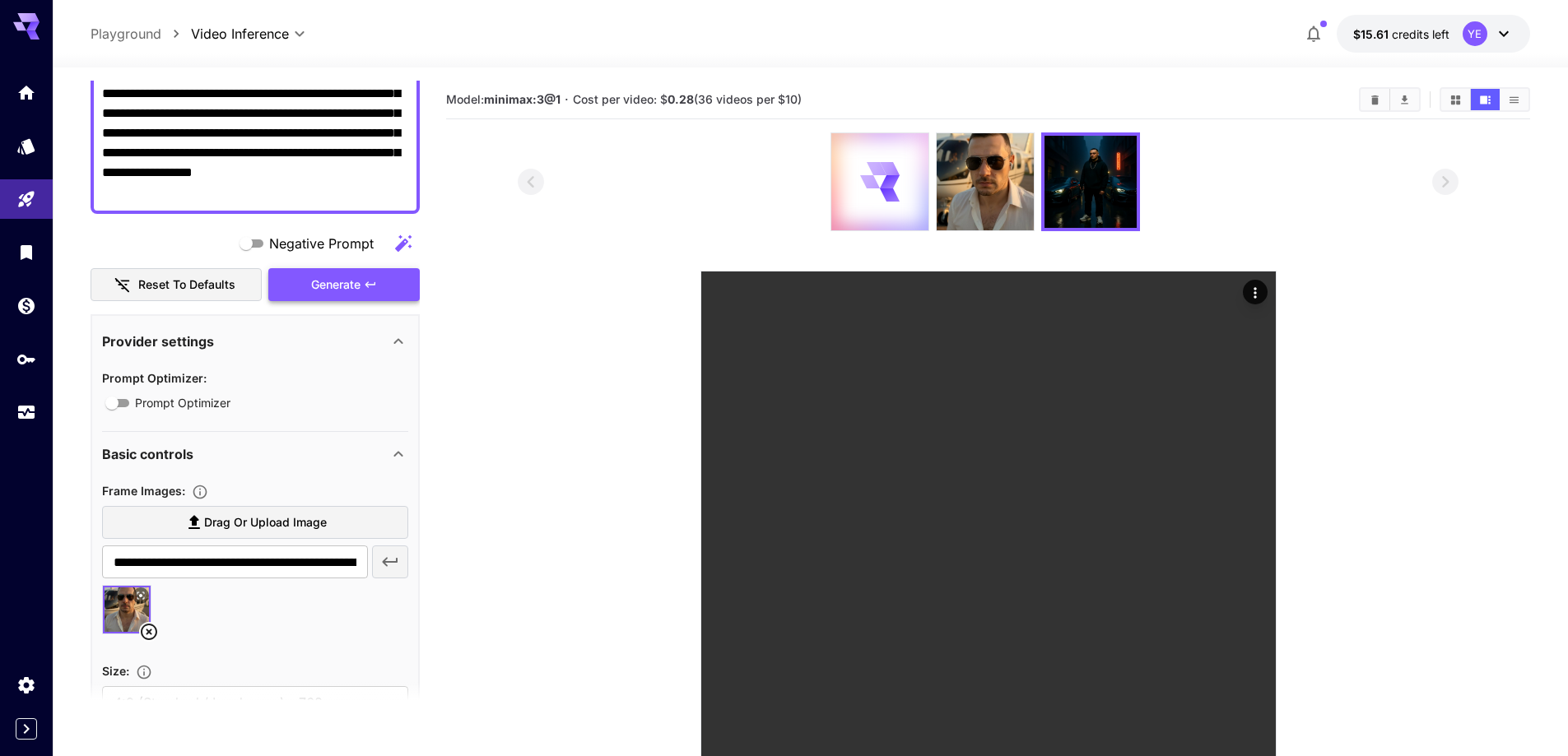 drag, startPoint x: 1114, startPoint y: 185, endPoint x: 632, endPoint y: 232, distance: 484.2861 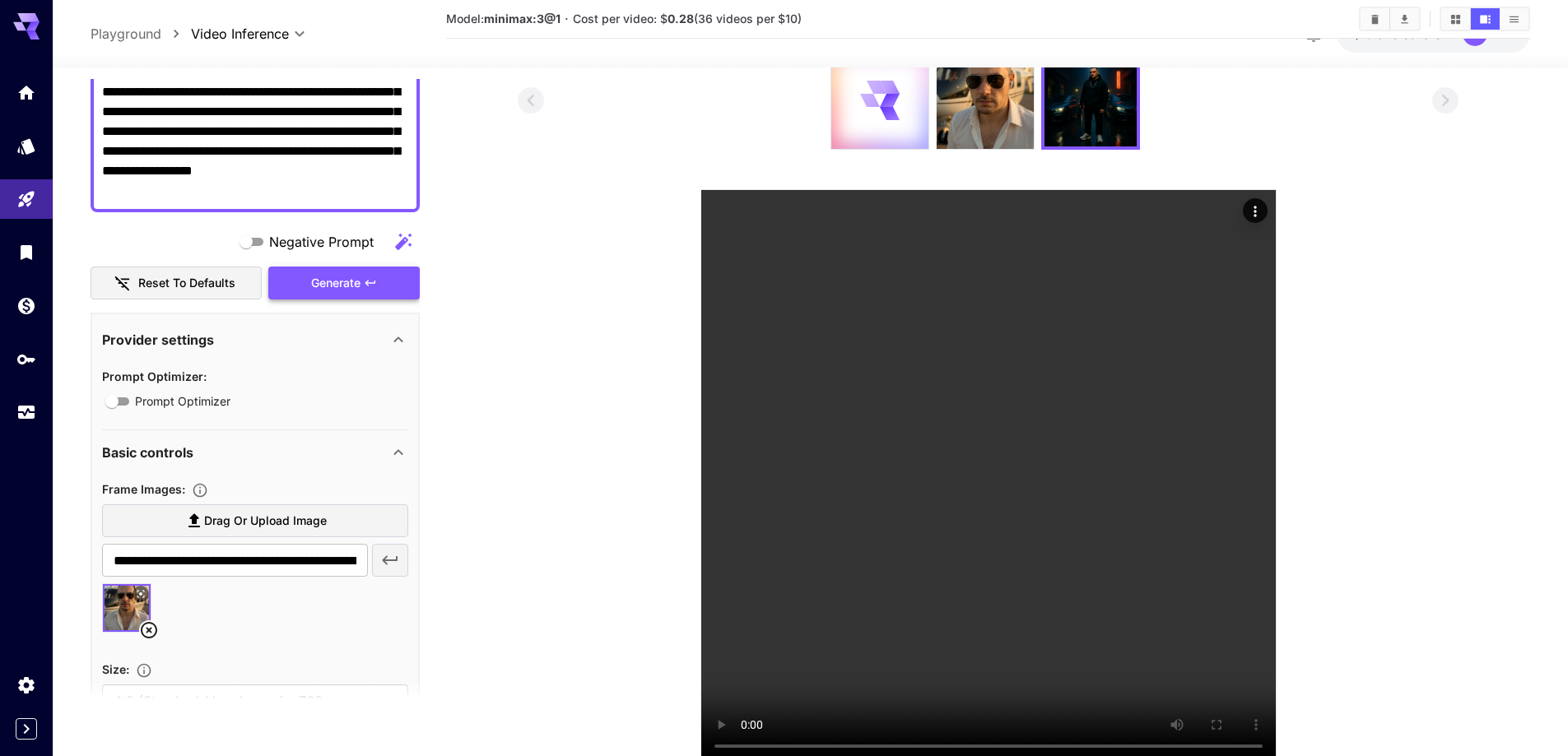 scroll, scrollTop: 0, scrollLeft: 0, axis: both 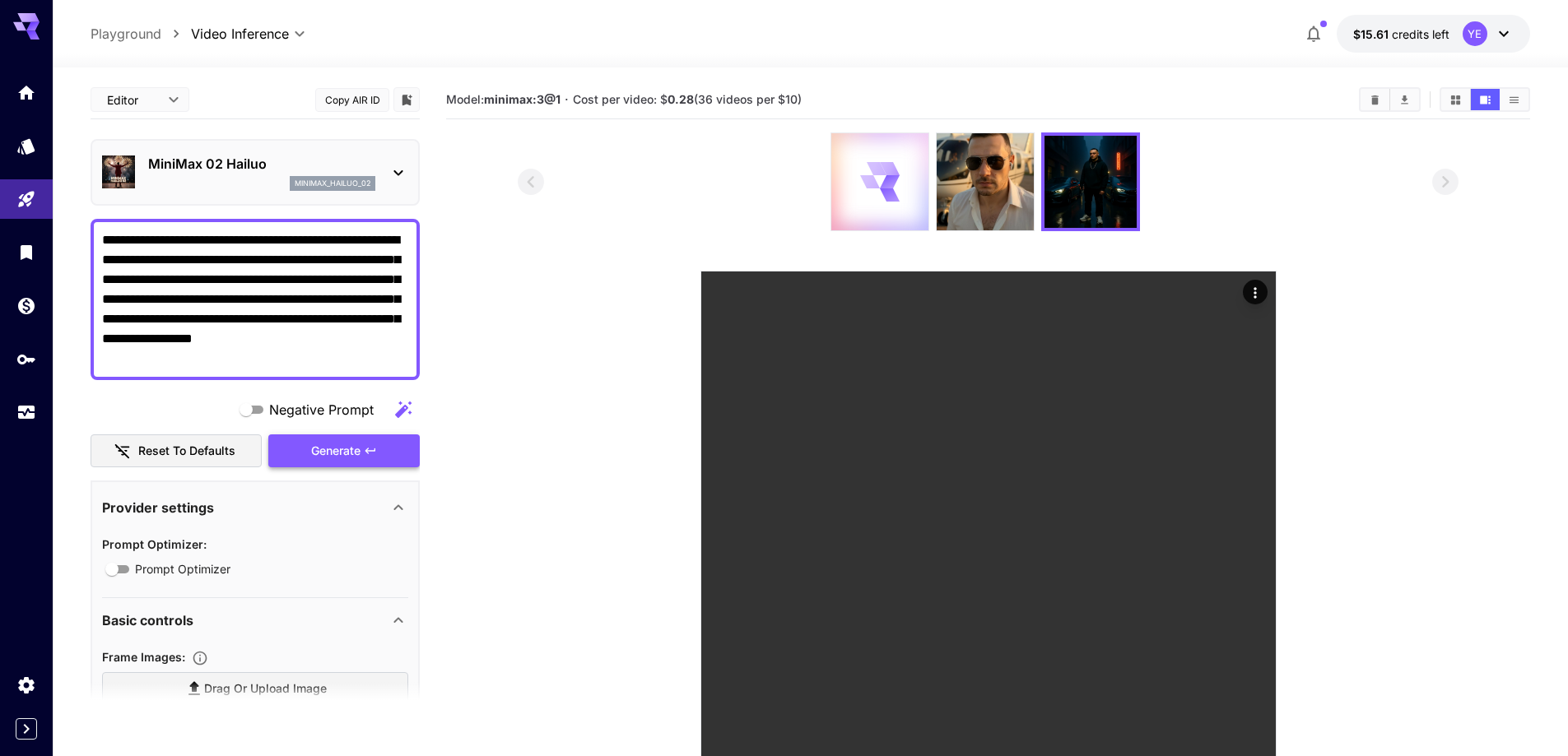 click 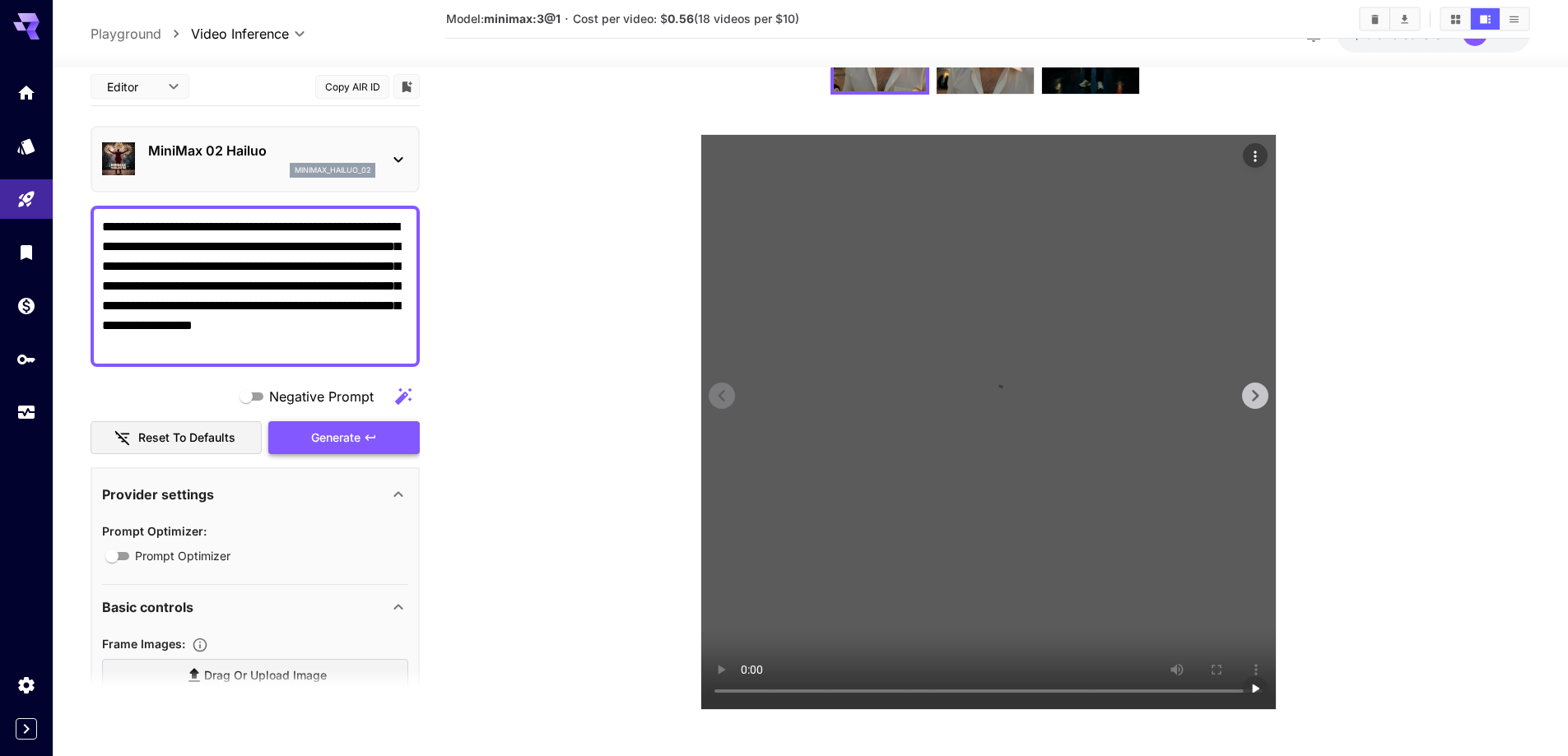 scroll, scrollTop: 140, scrollLeft: 0, axis: vertical 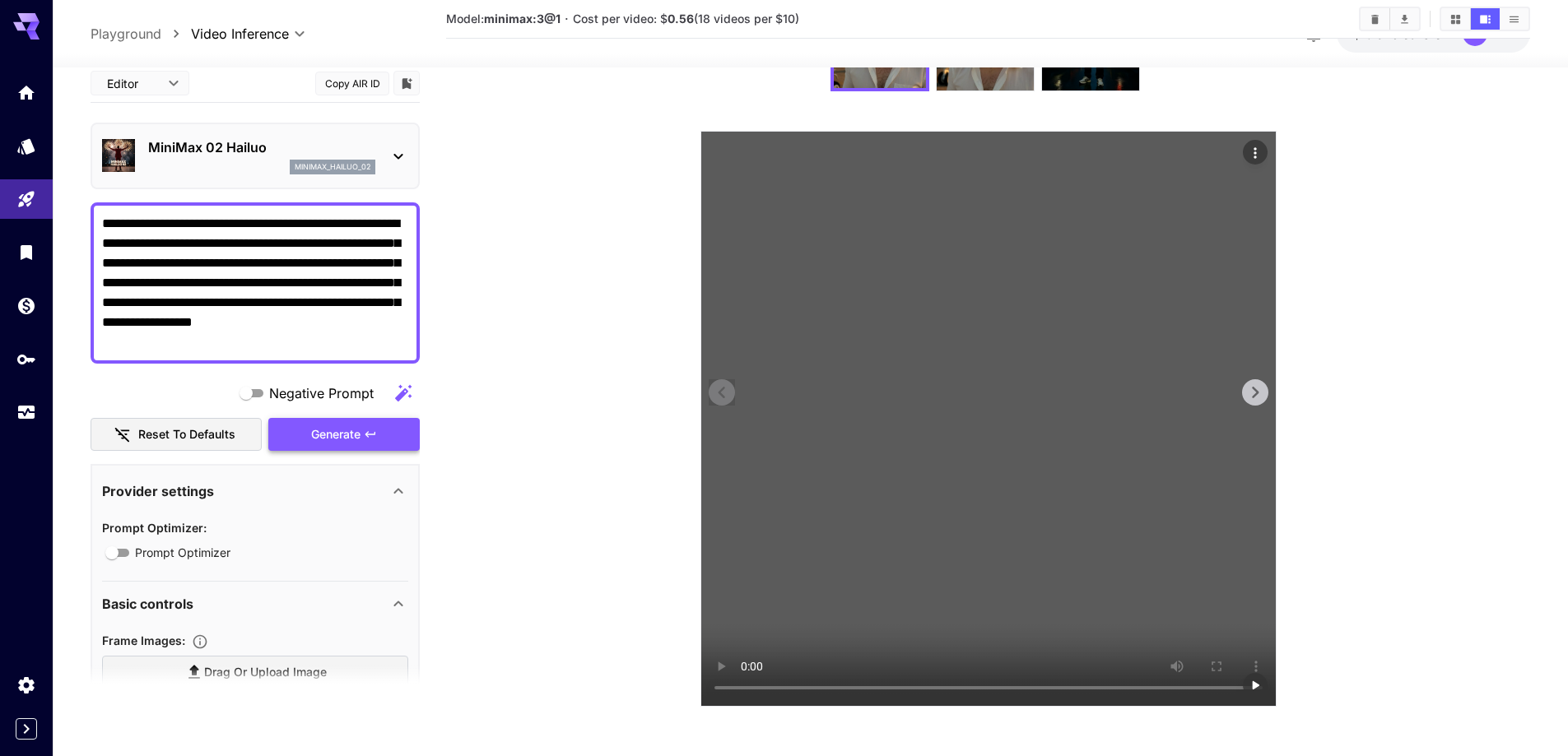 click at bounding box center (989, 419) 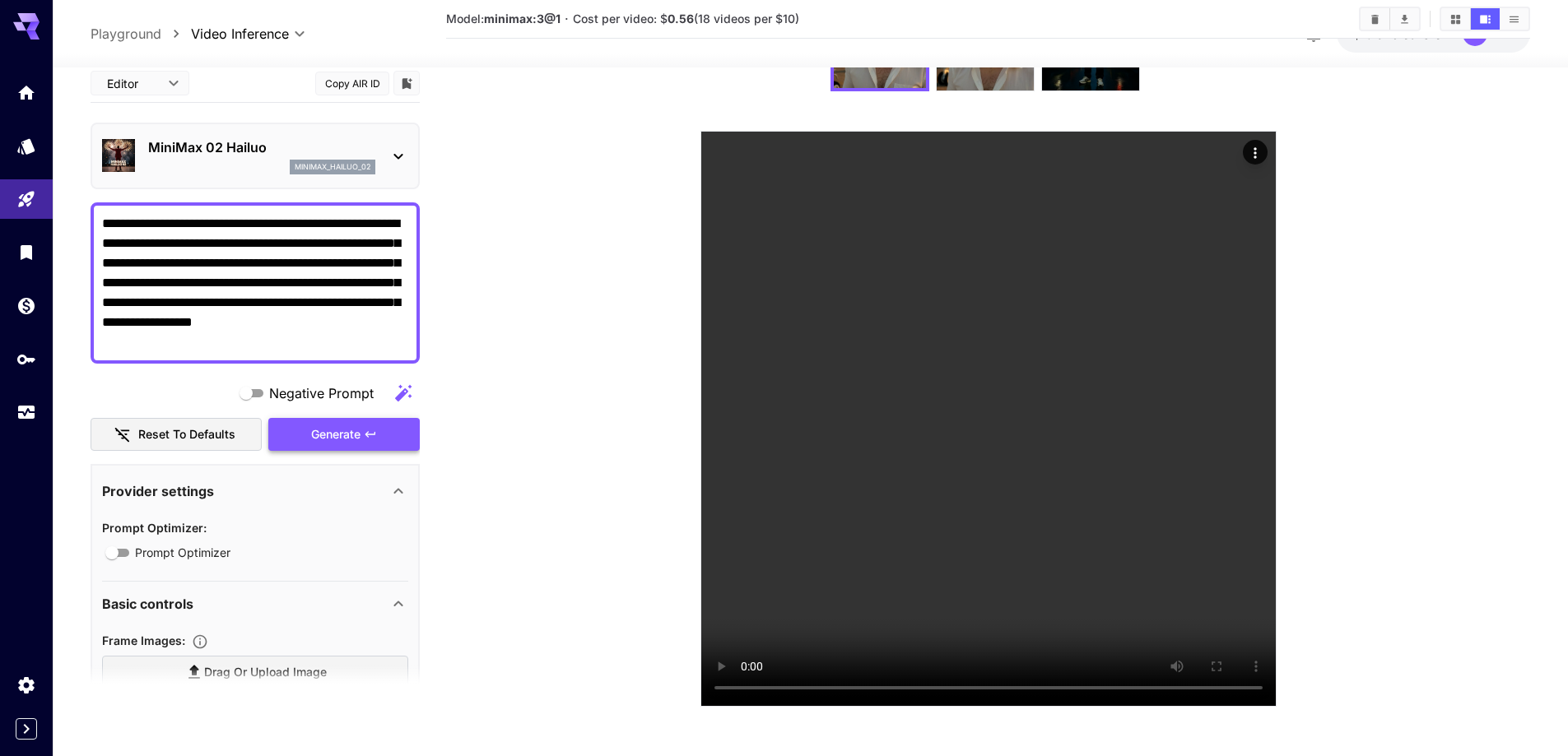 click on "0.56" at bounding box center (681, 18) 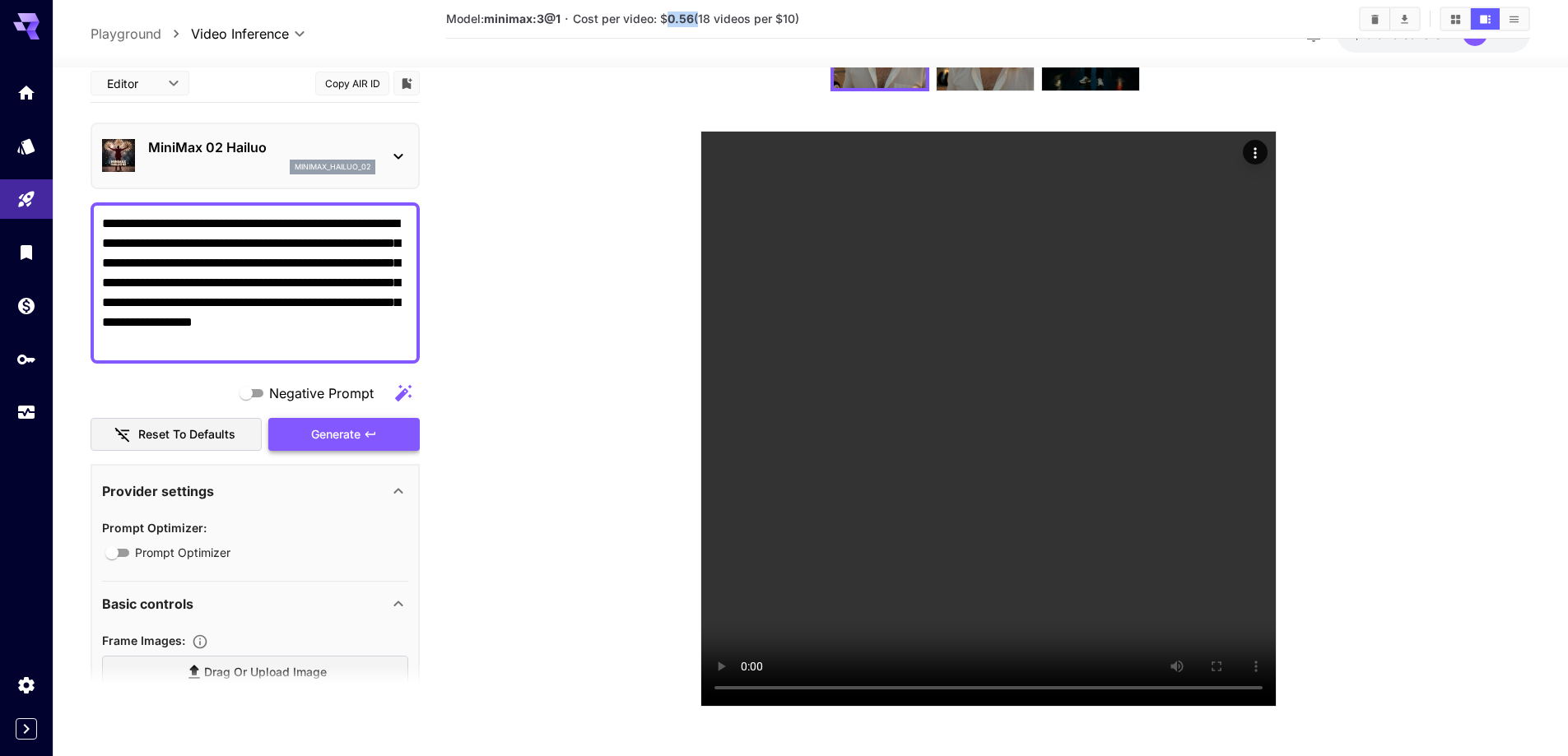click on "0.56" at bounding box center (681, 18) 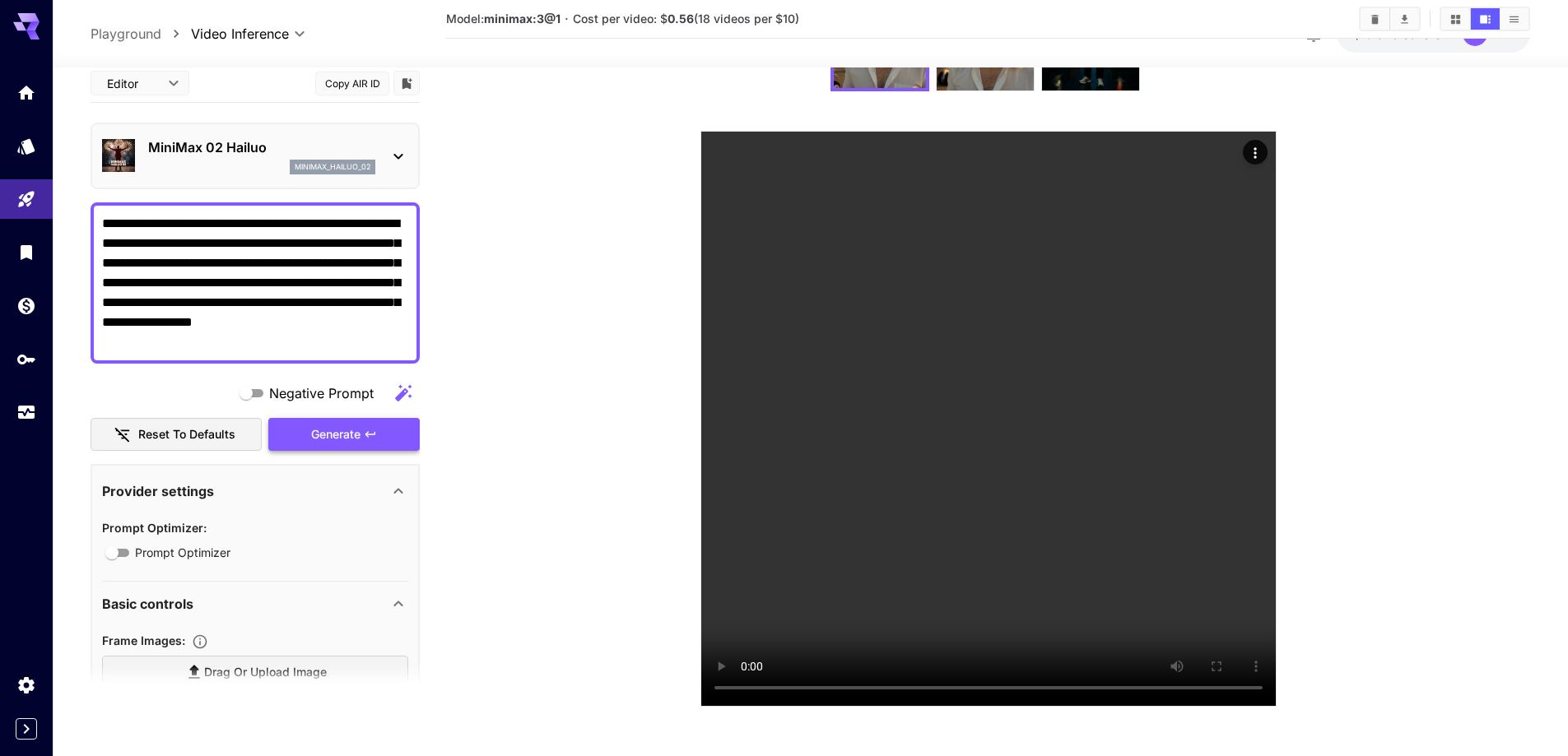 click at bounding box center [988, 350] 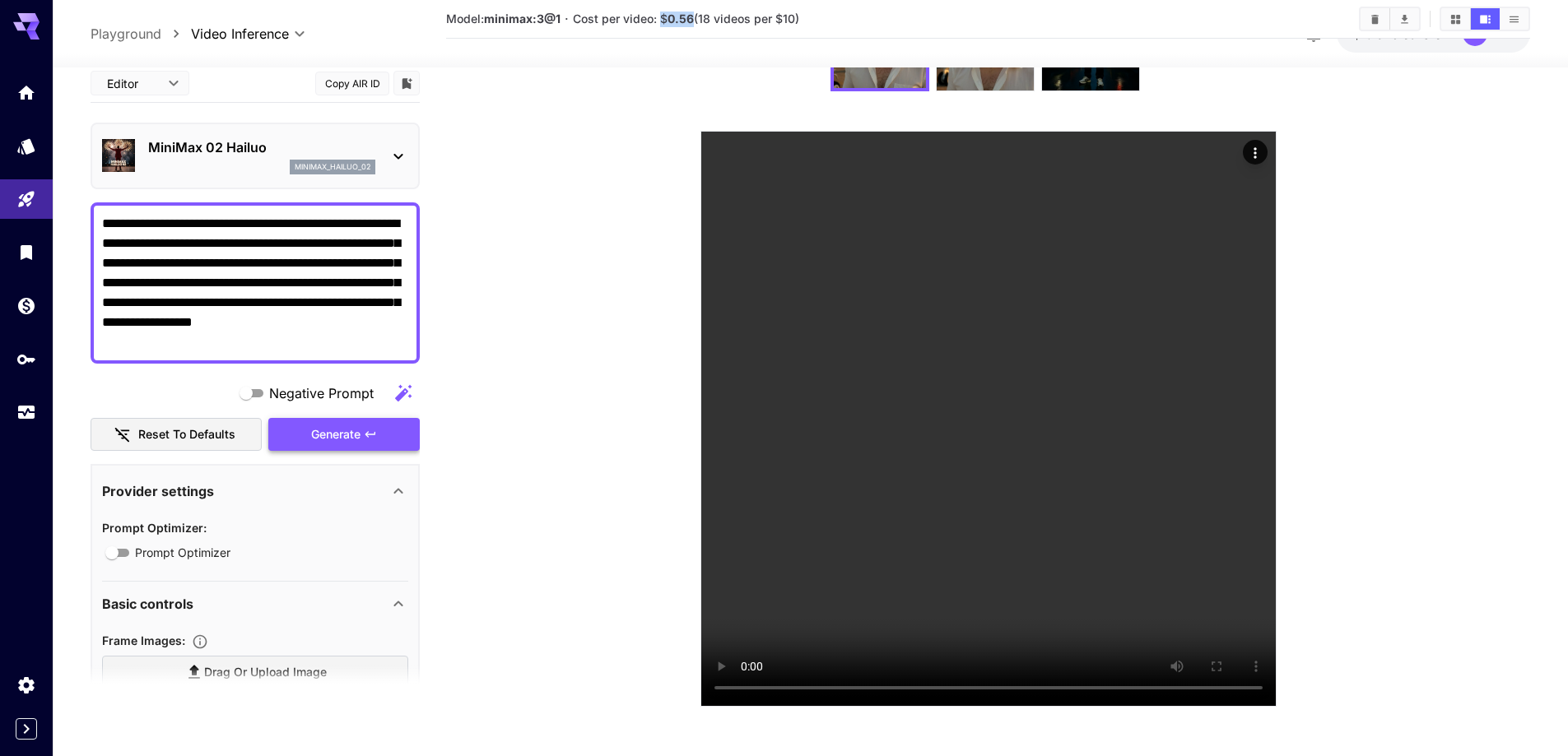 drag, startPoint x: 663, startPoint y: 19, endPoint x: 696, endPoint y: 19, distance: 33 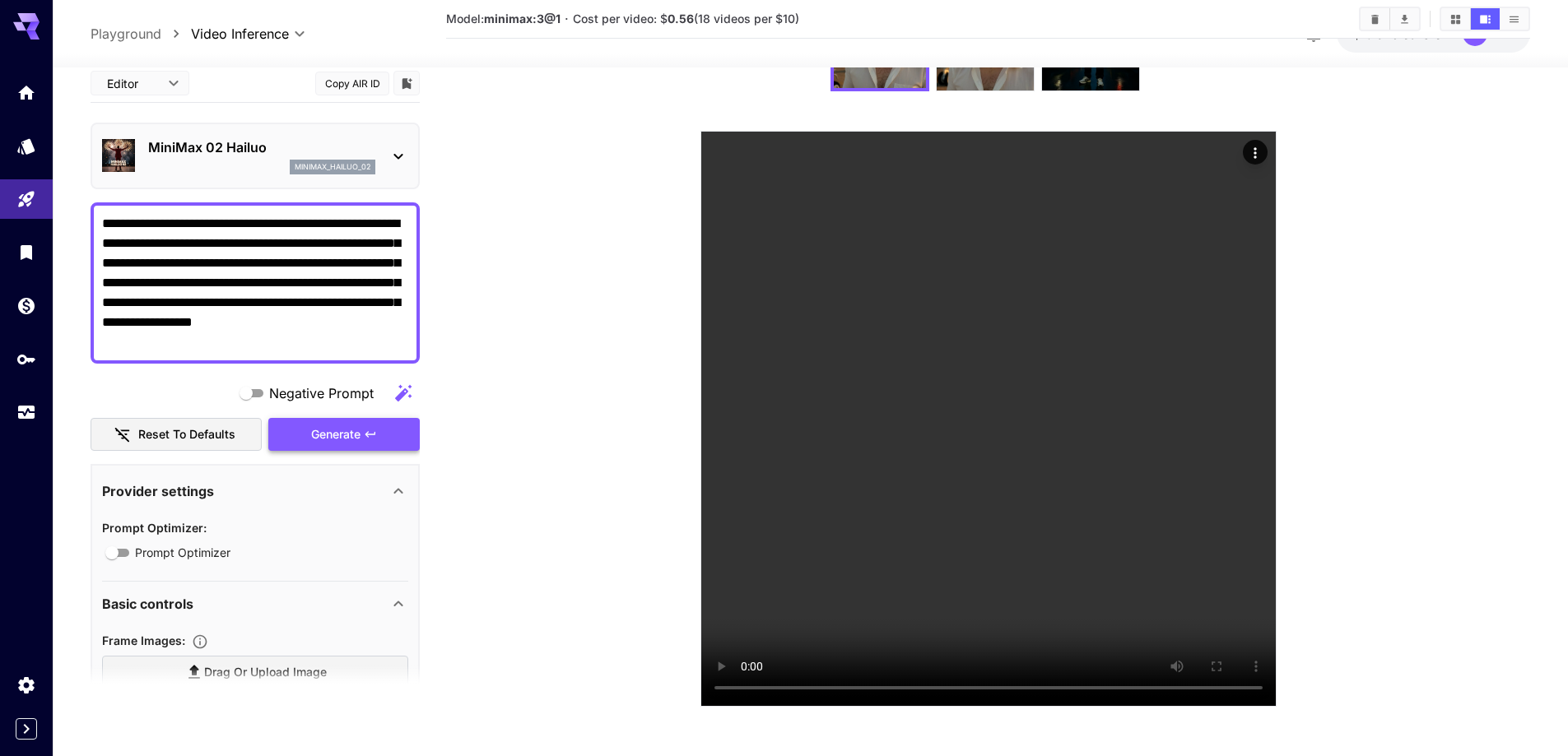 click at bounding box center [988, 42] 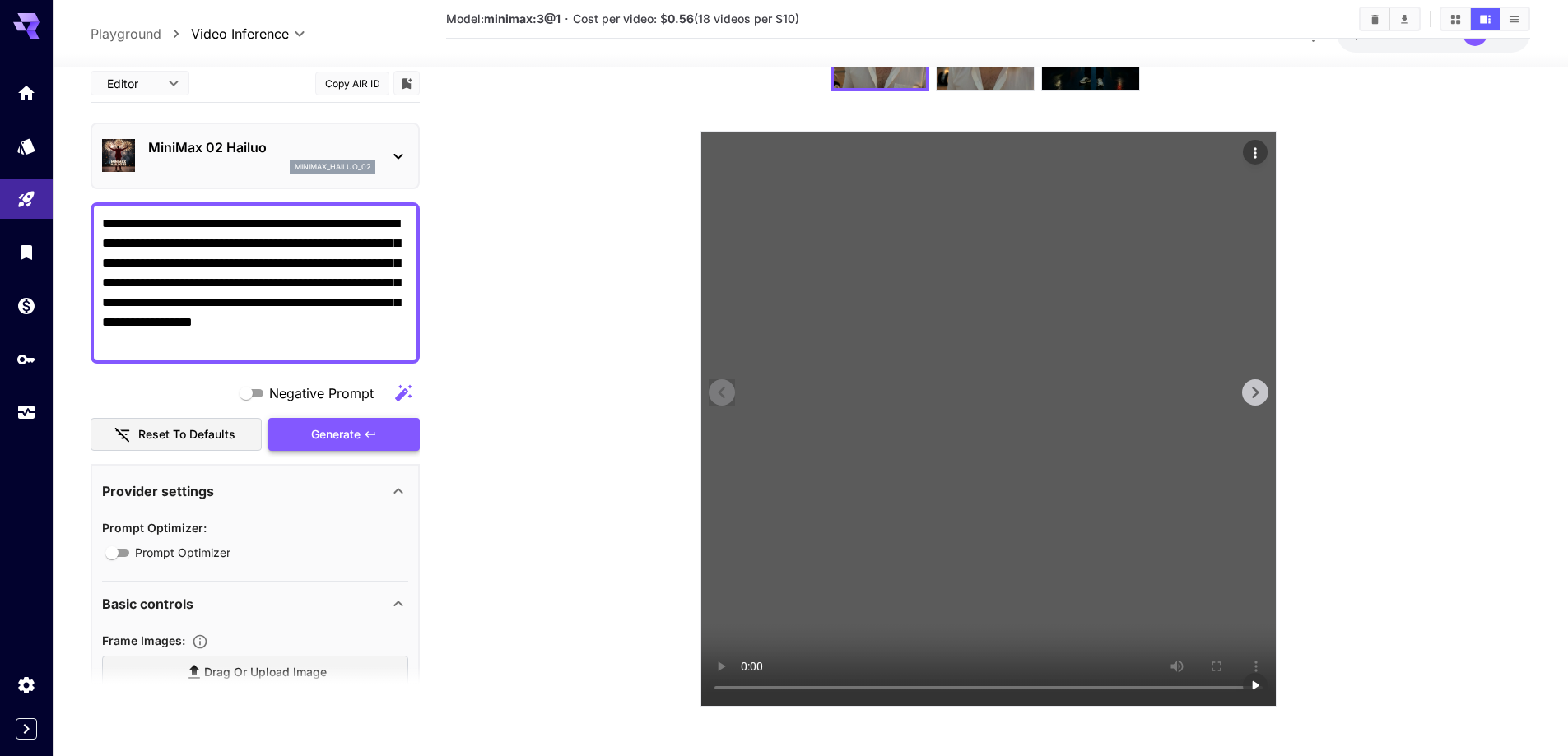 click at bounding box center (989, 419) 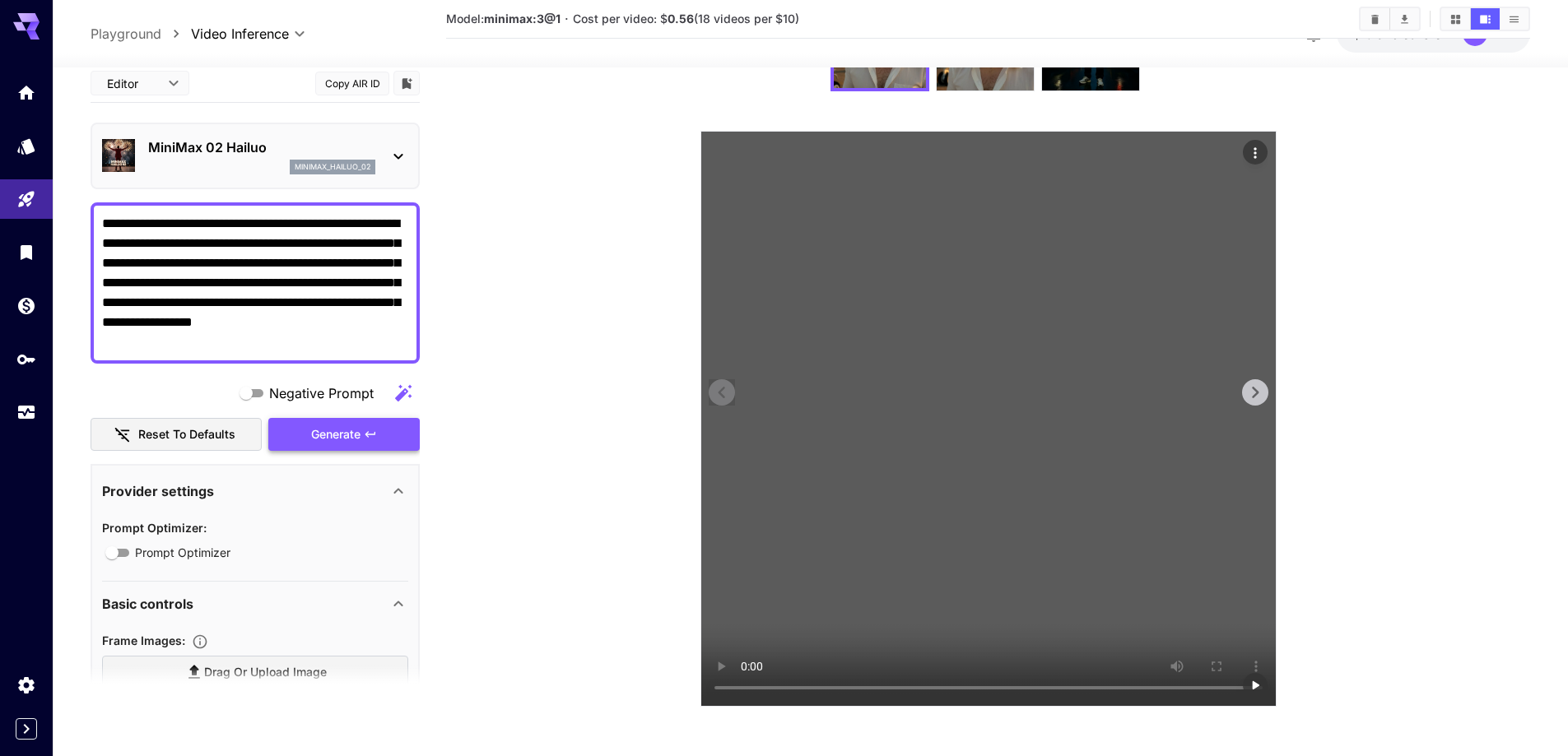 click at bounding box center [989, 419] 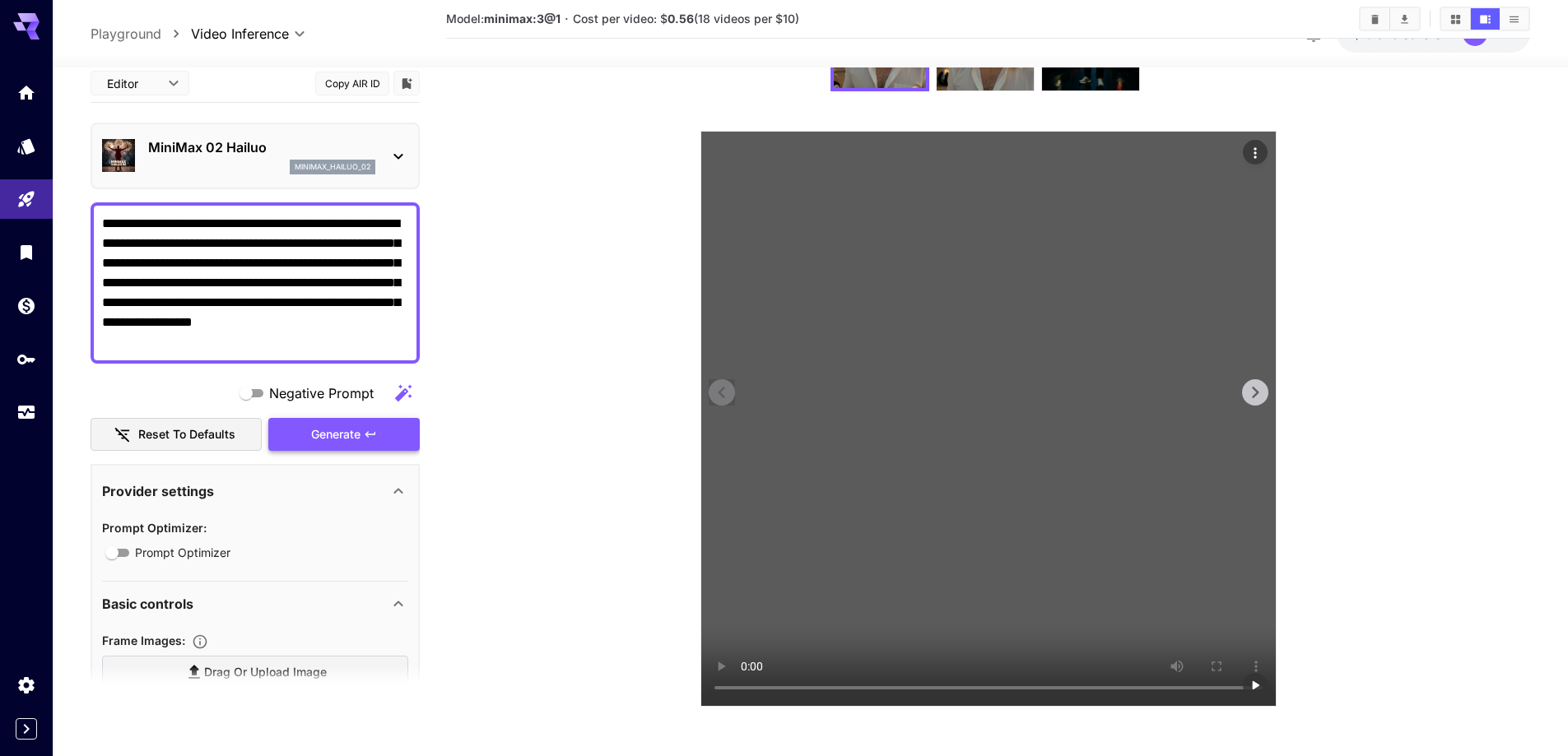 type 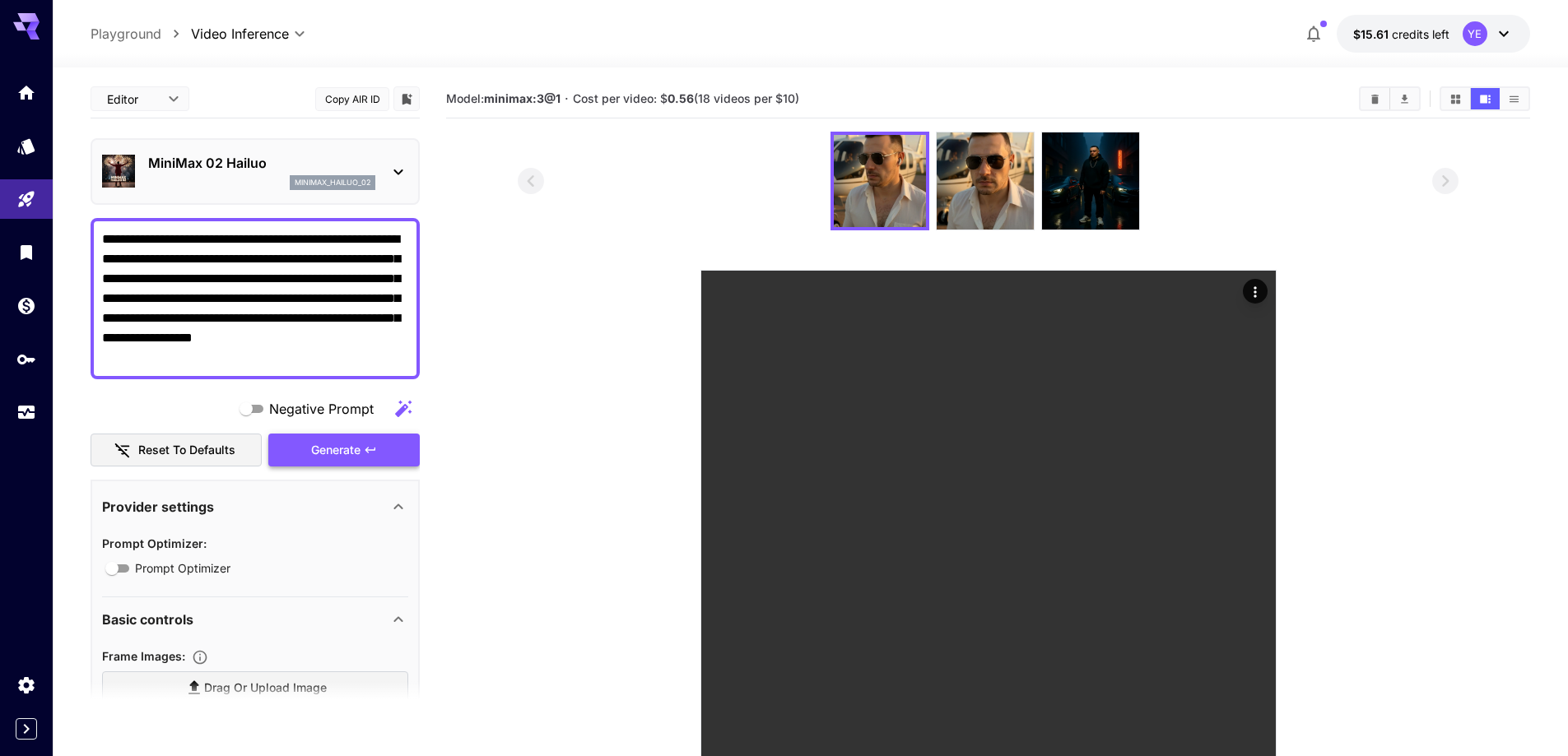 scroll, scrollTop: 0, scrollLeft: 0, axis: both 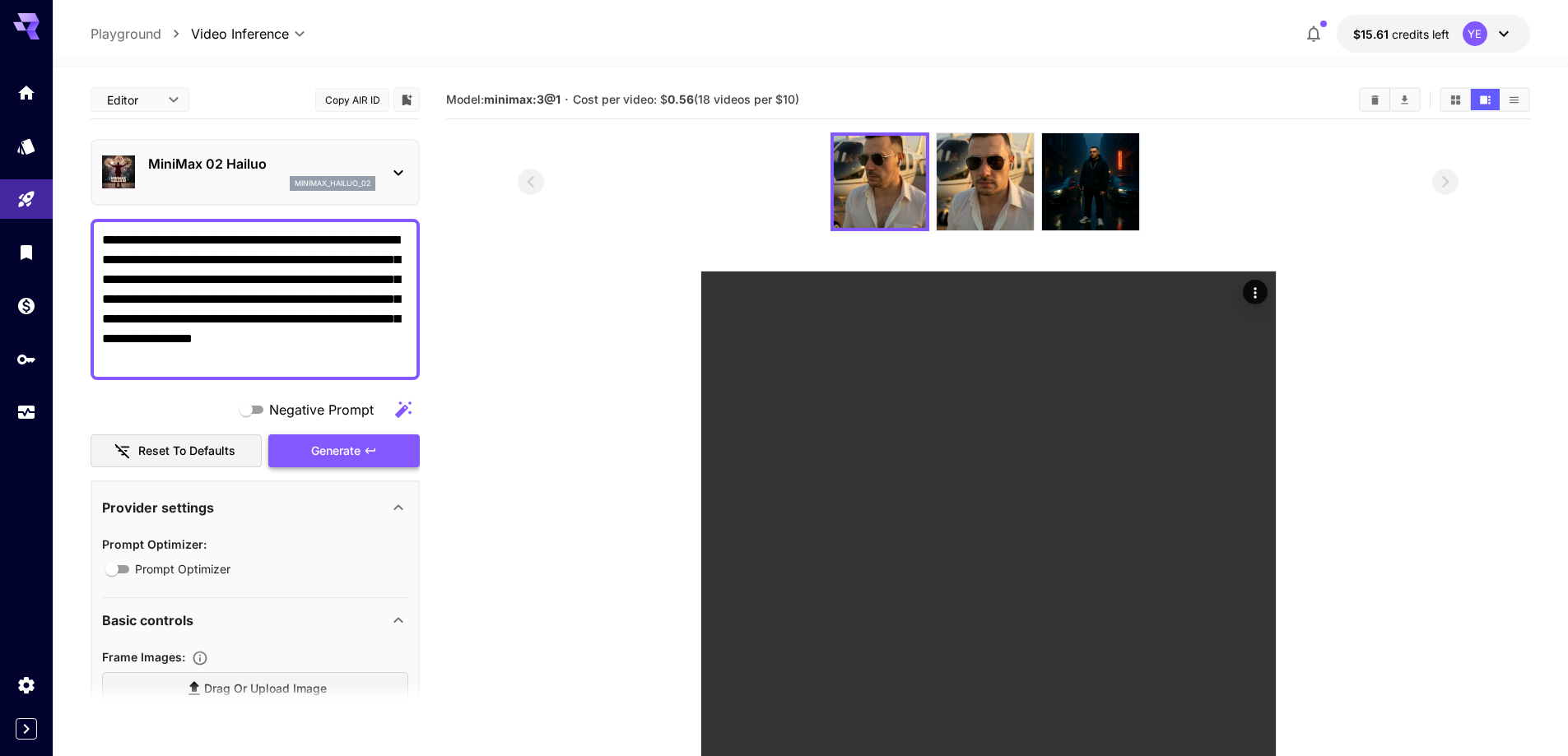 click on "**********" at bounding box center [255, 299] 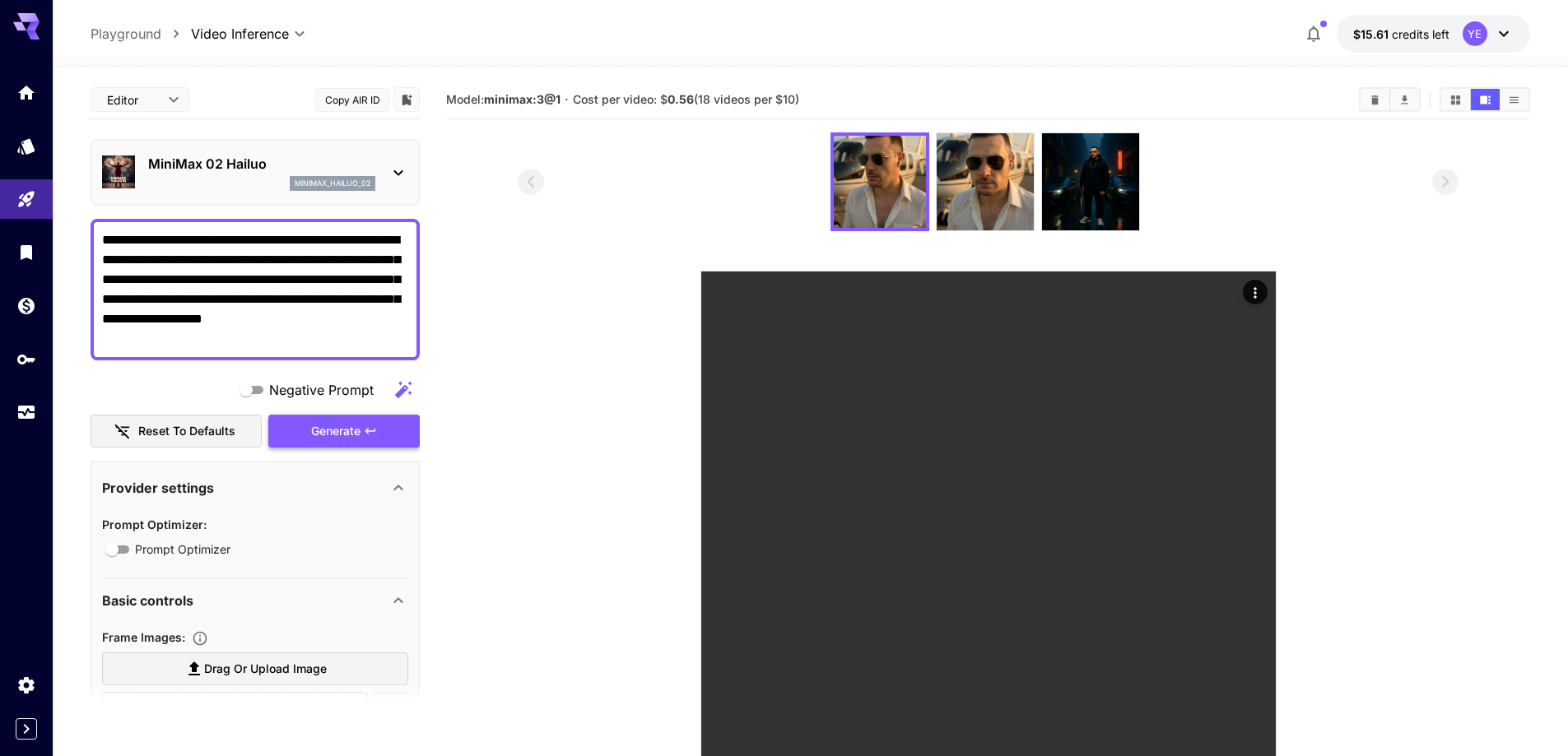 click on "**********" at bounding box center (255, 290) 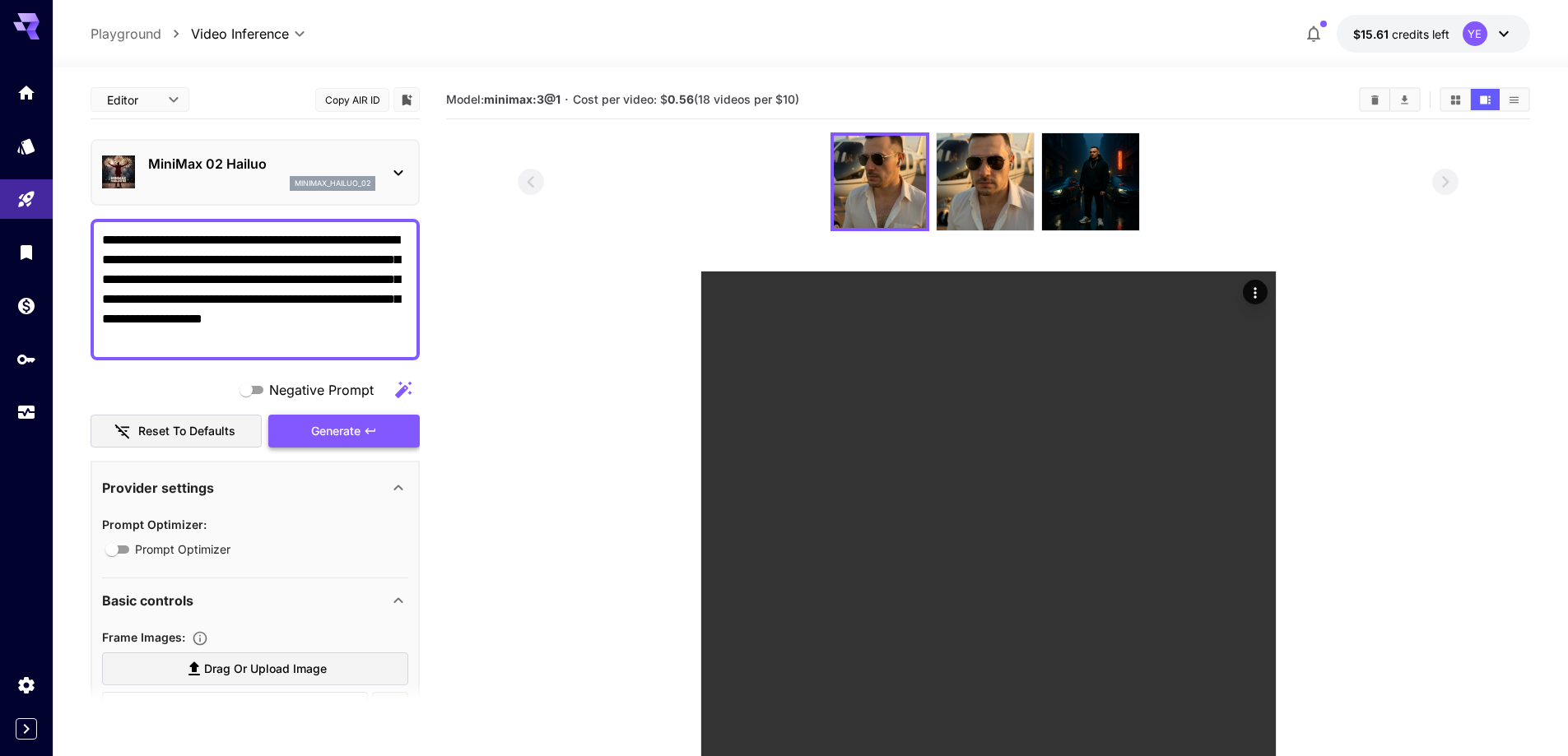 scroll, scrollTop: 247, scrollLeft: 0, axis: vertical 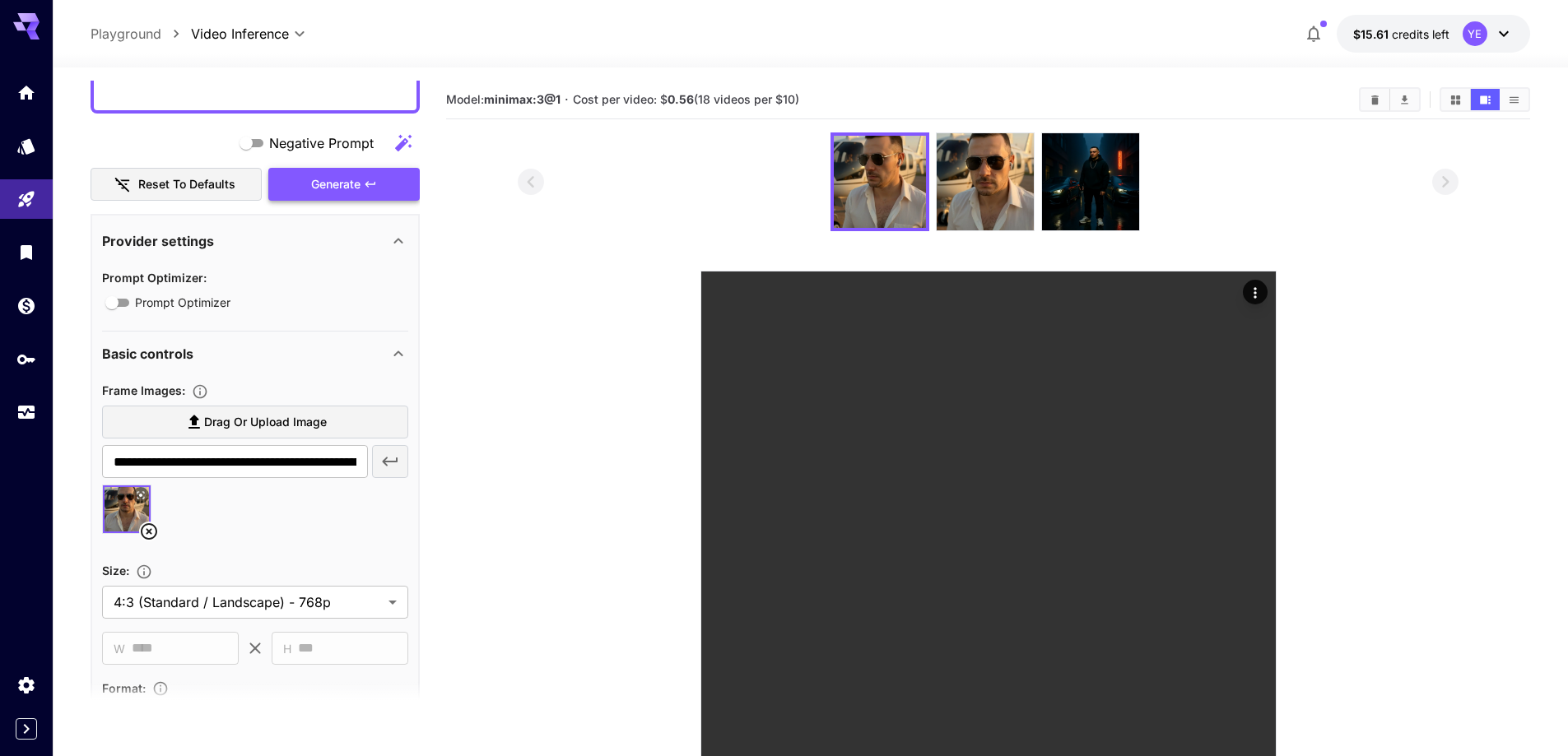 type on "**********" 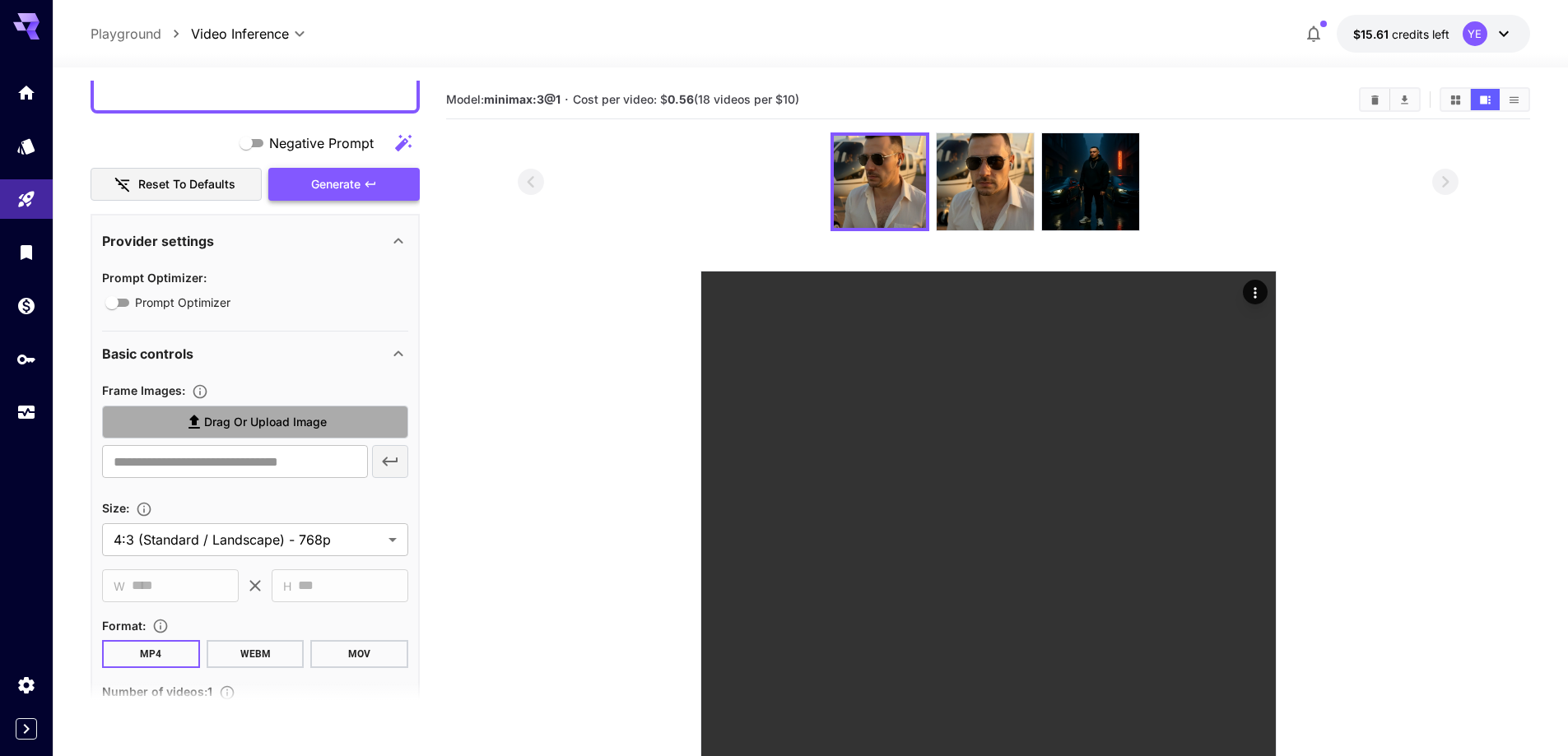 click 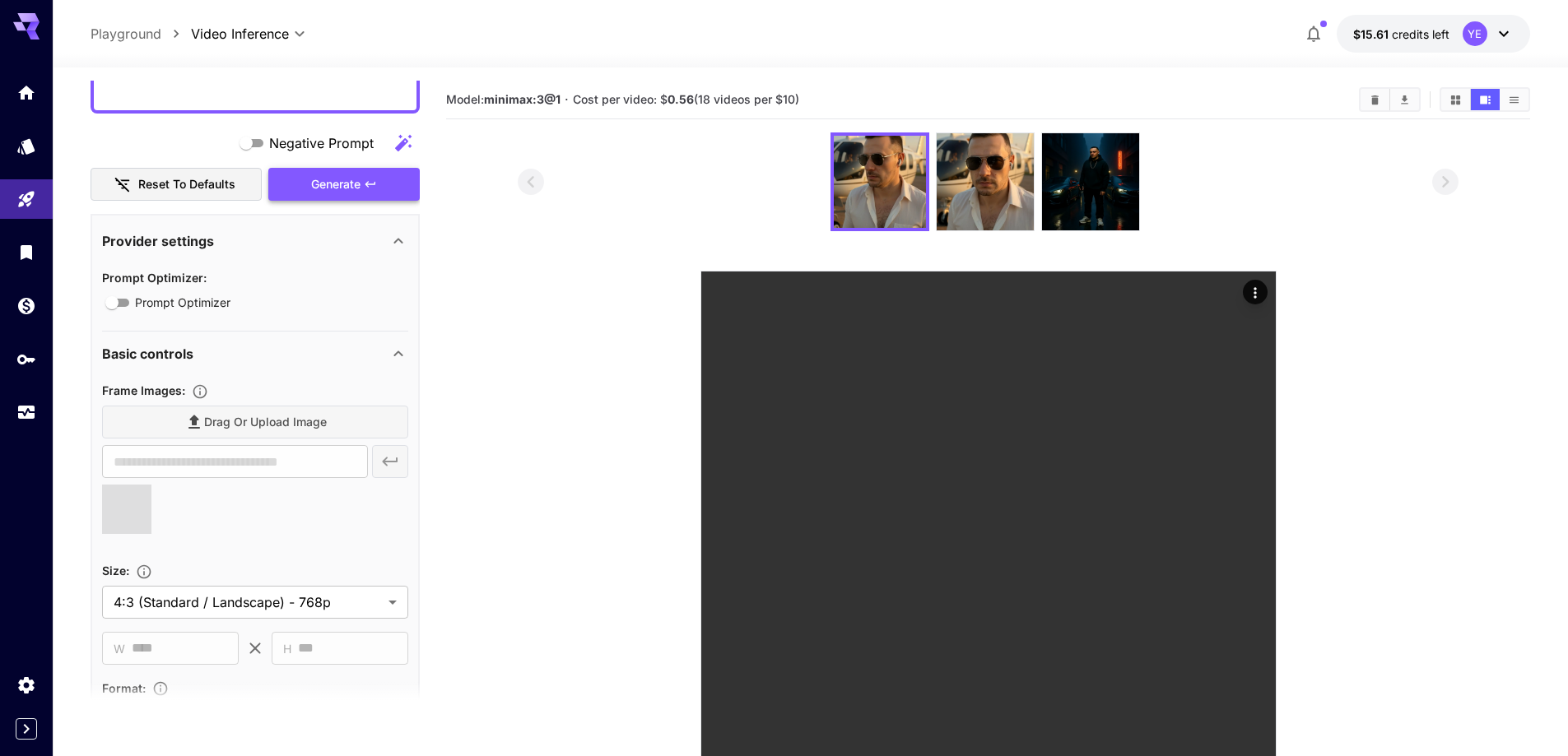 type on "**********" 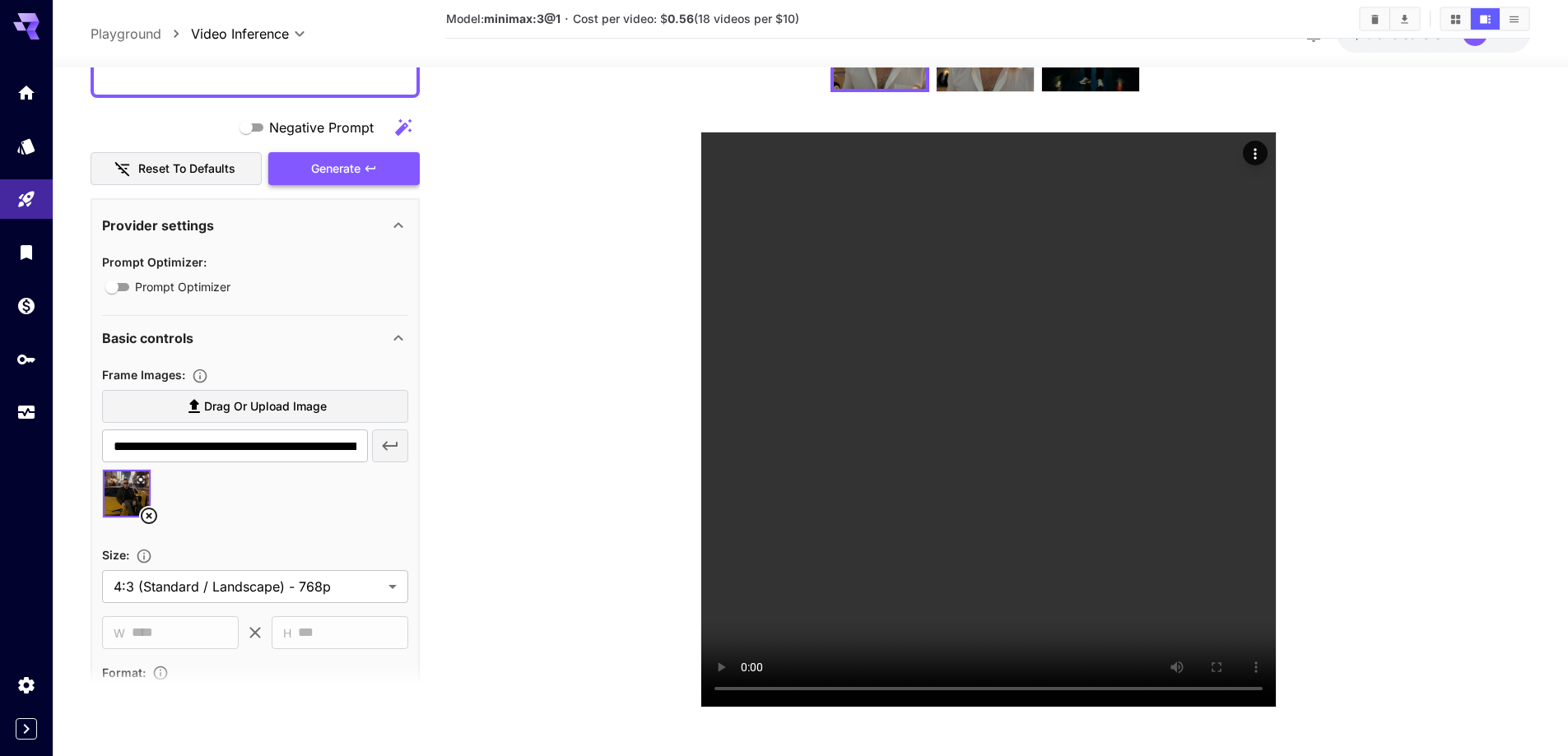 scroll, scrollTop: 140, scrollLeft: 0, axis: vertical 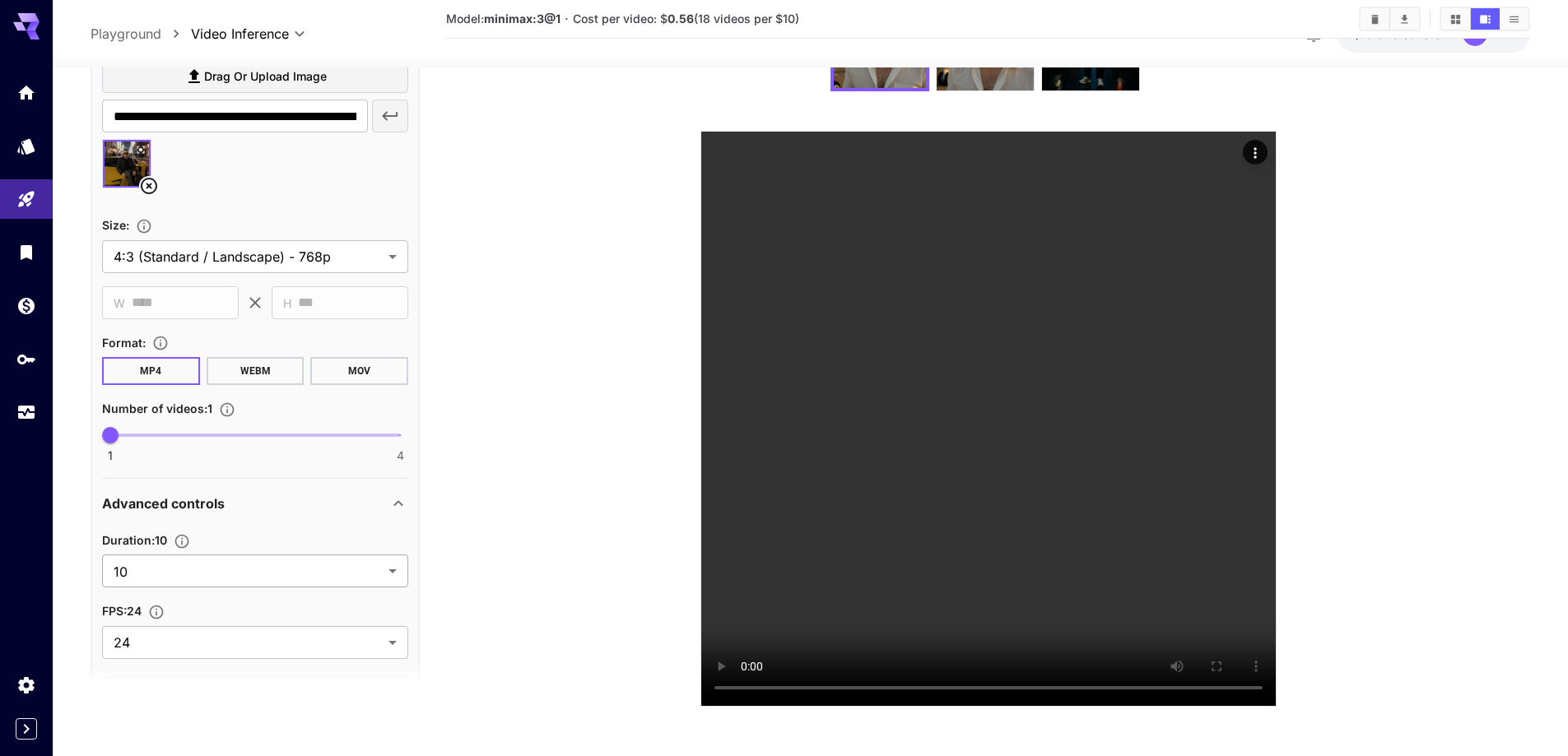 click on "**********" at bounding box center [784, 308] 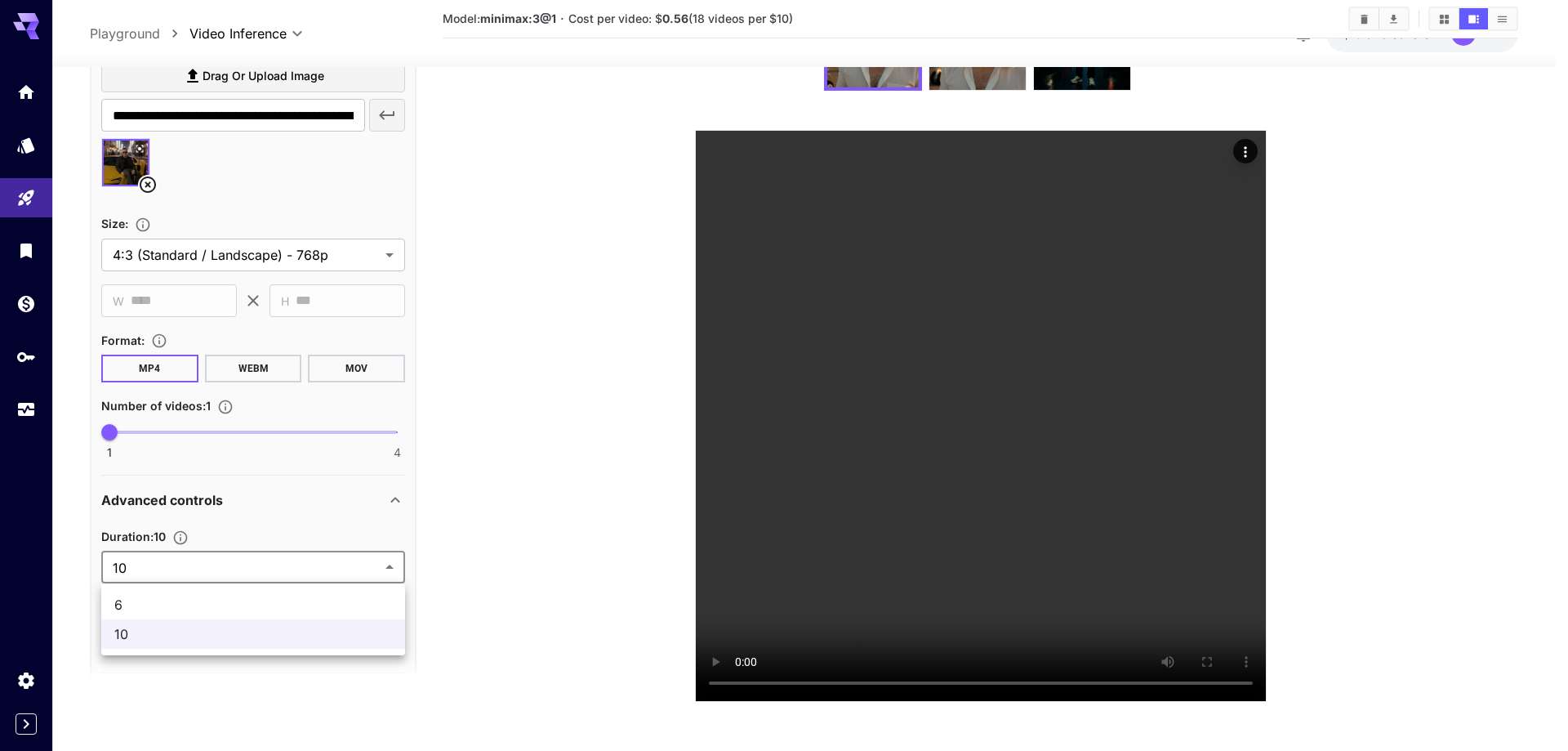 click on "6" at bounding box center [253, 605] 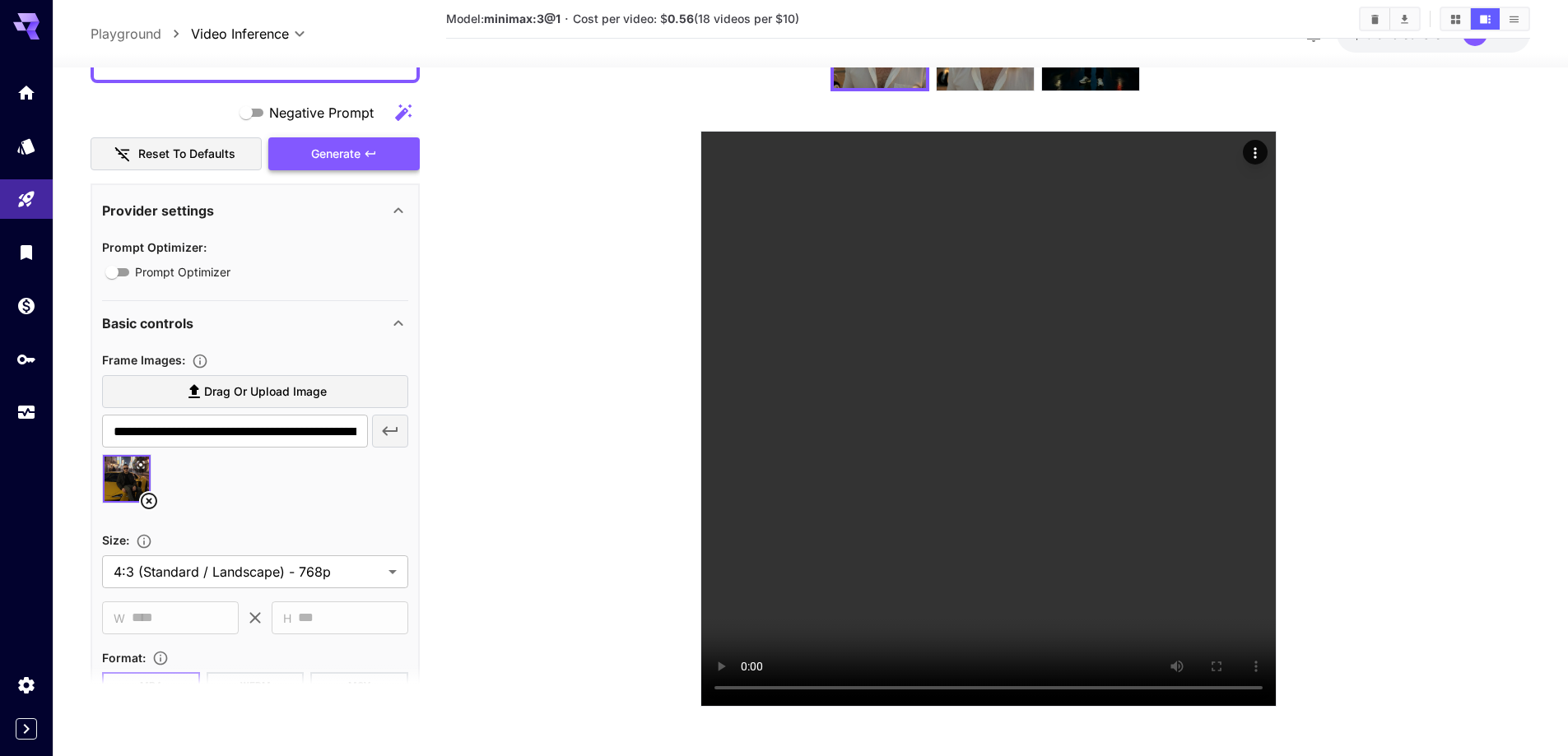 scroll, scrollTop: 165, scrollLeft: 0, axis: vertical 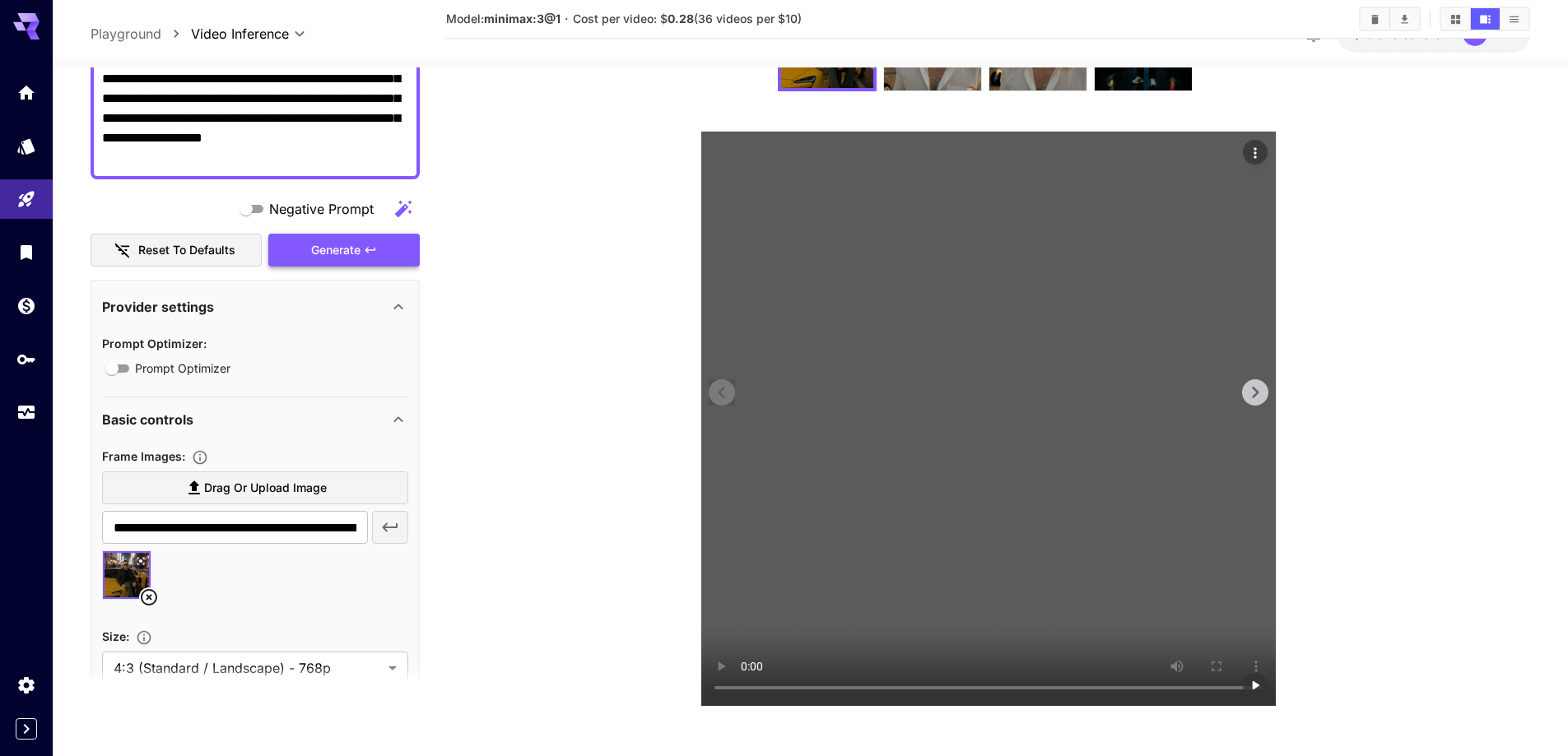 click at bounding box center [989, 419] 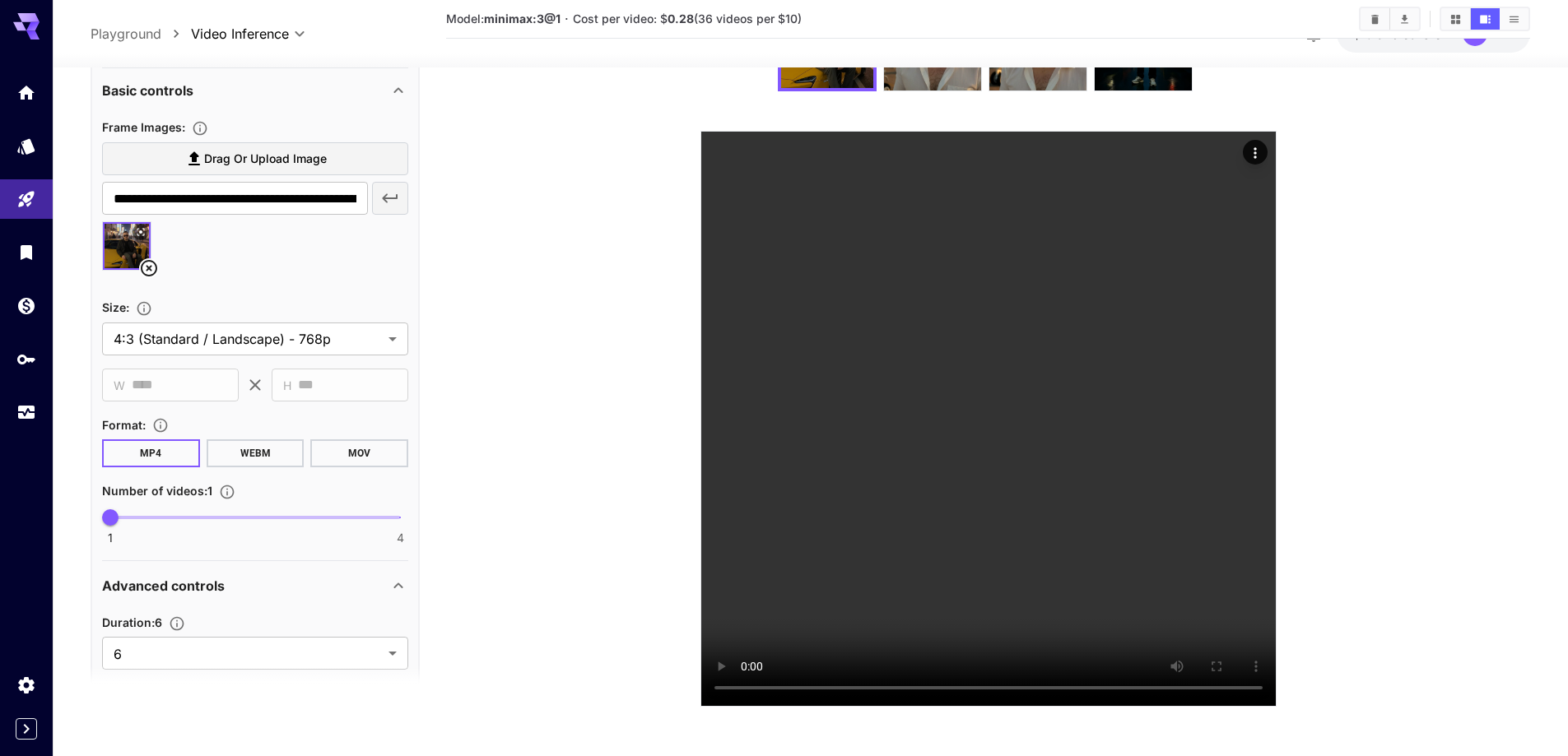 scroll, scrollTop: 576, scrollLeft: 0, axis: vertical 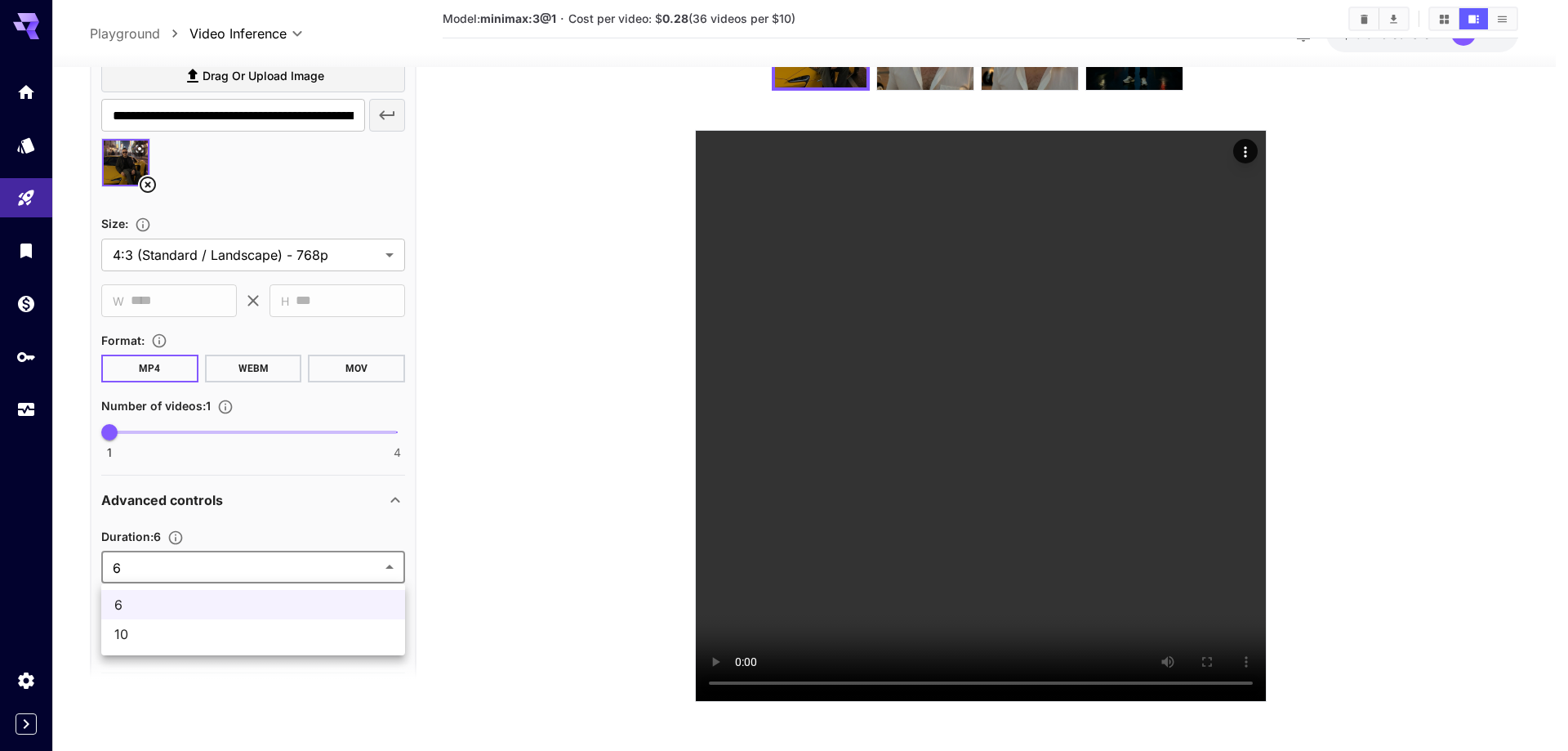 click on "**********" at bounding box center [784, 306] 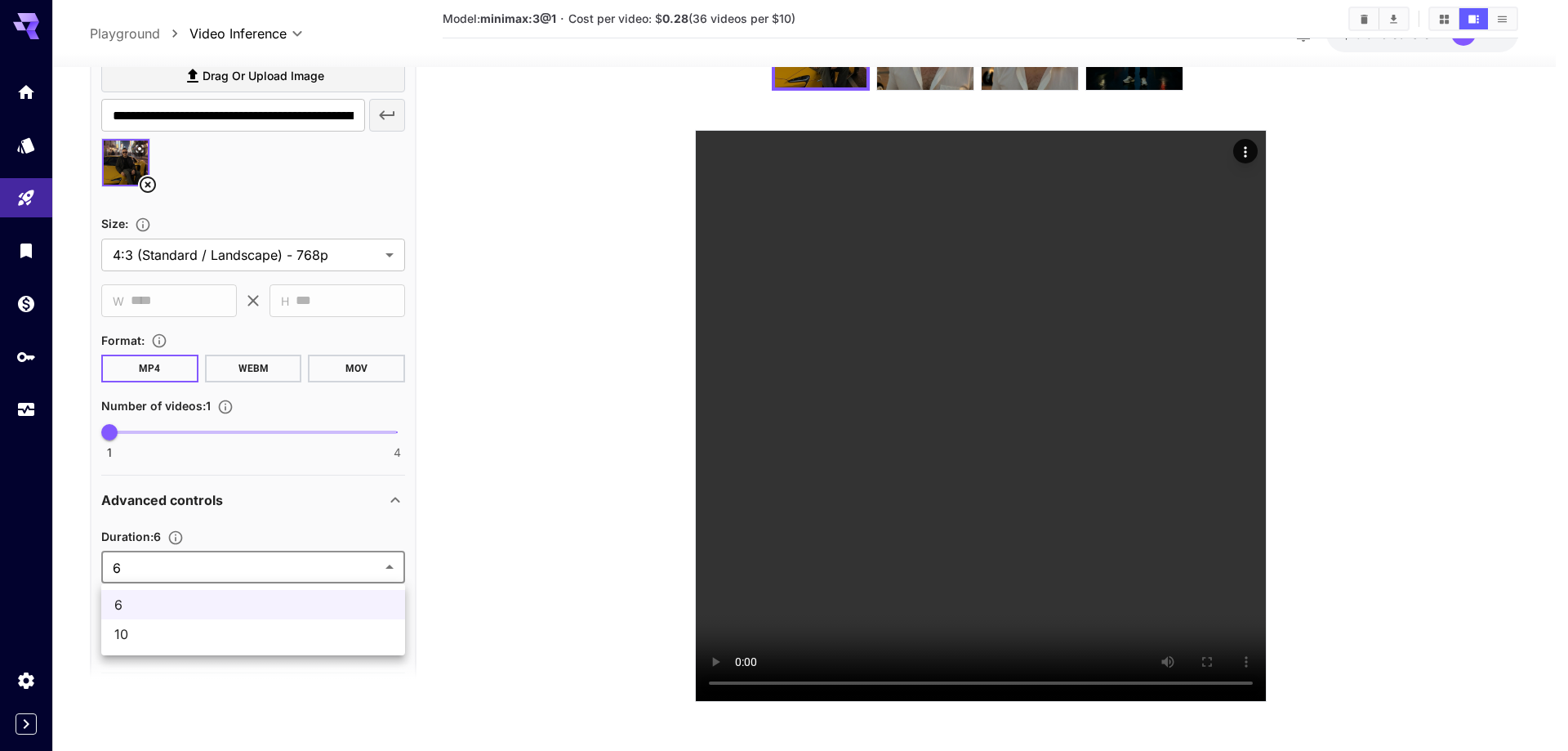 click on "10" at bounding box center [253, 634] 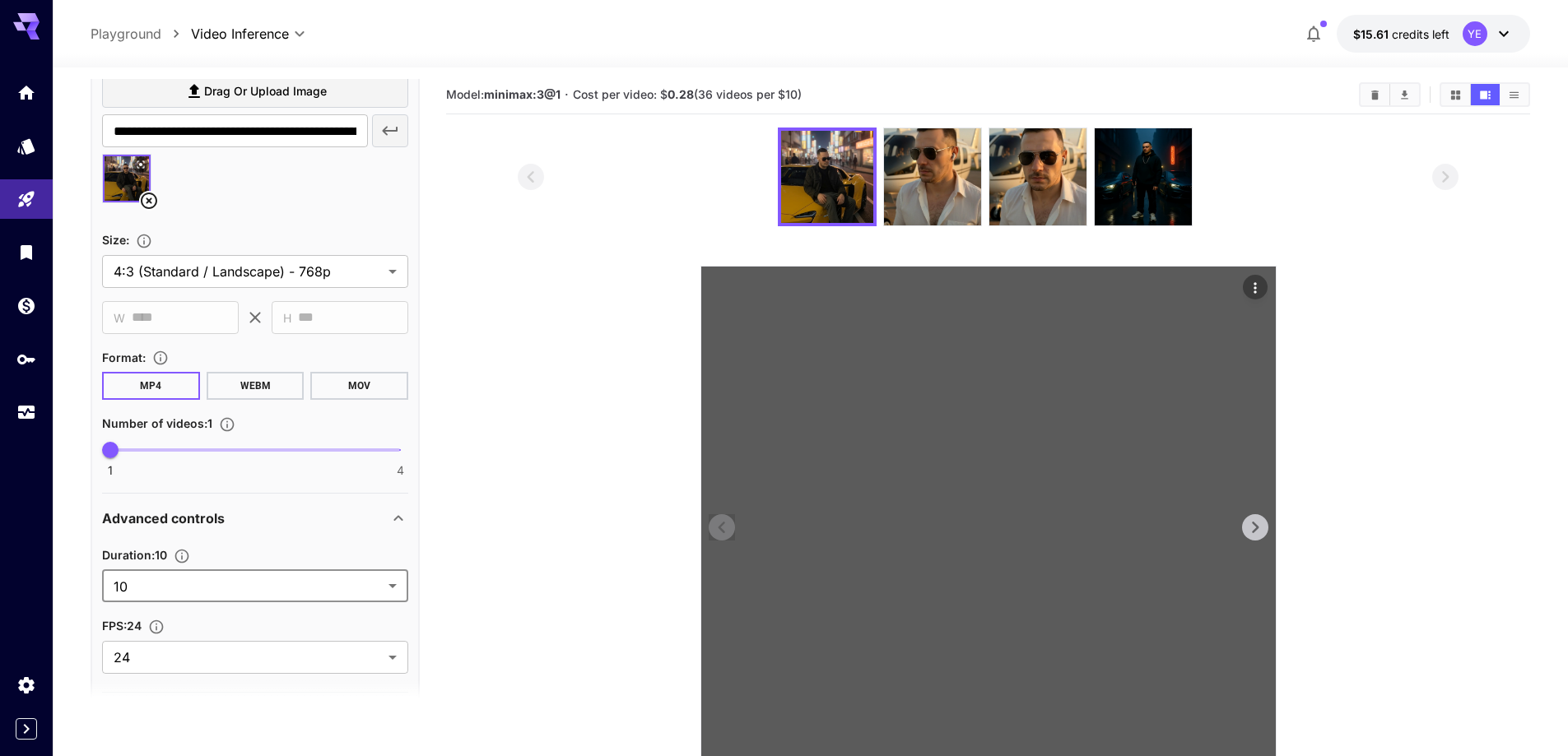 scroll, scrollTop: 0, scrollLeft: 0, axis: both 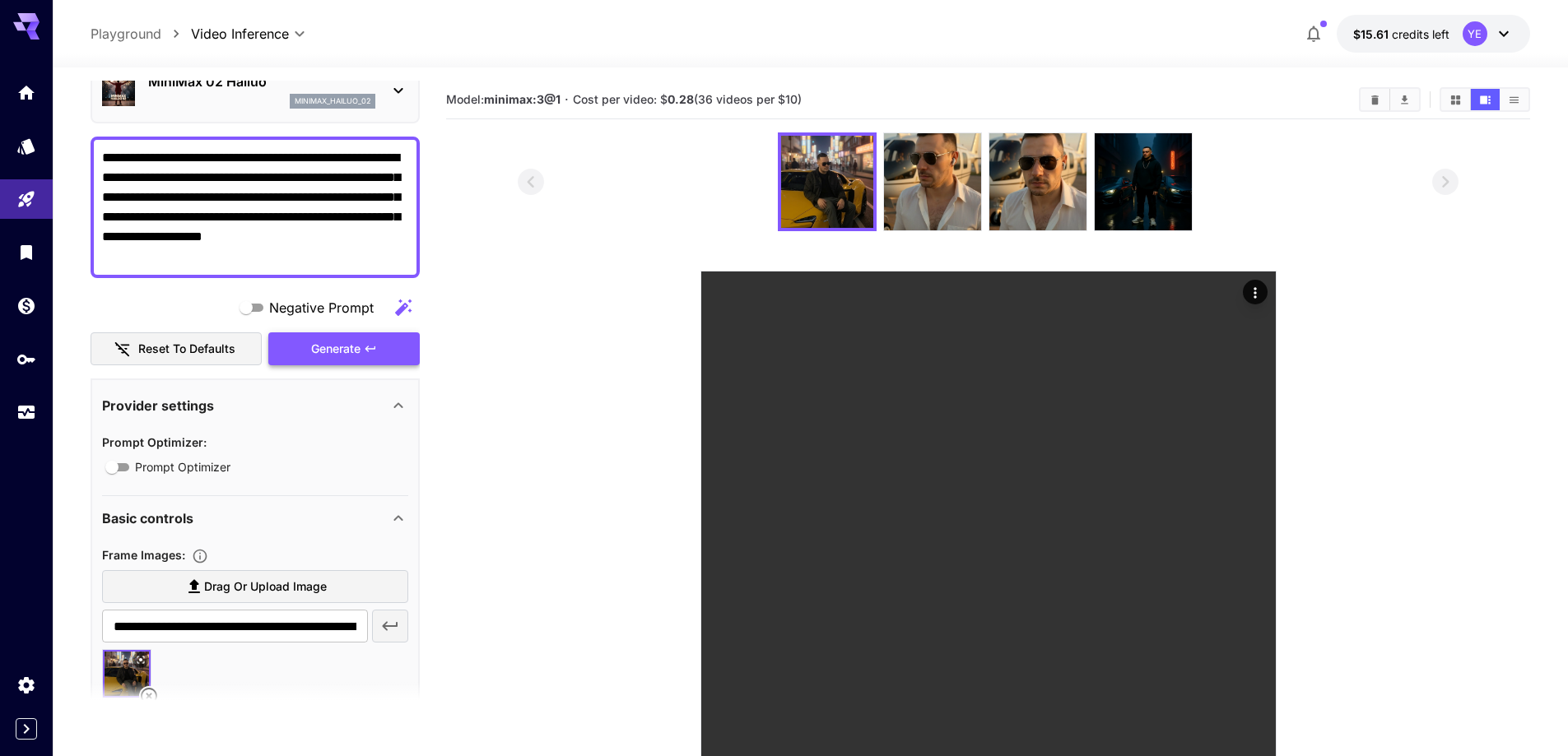 click on "Generate" at bounding box center [344, 349] 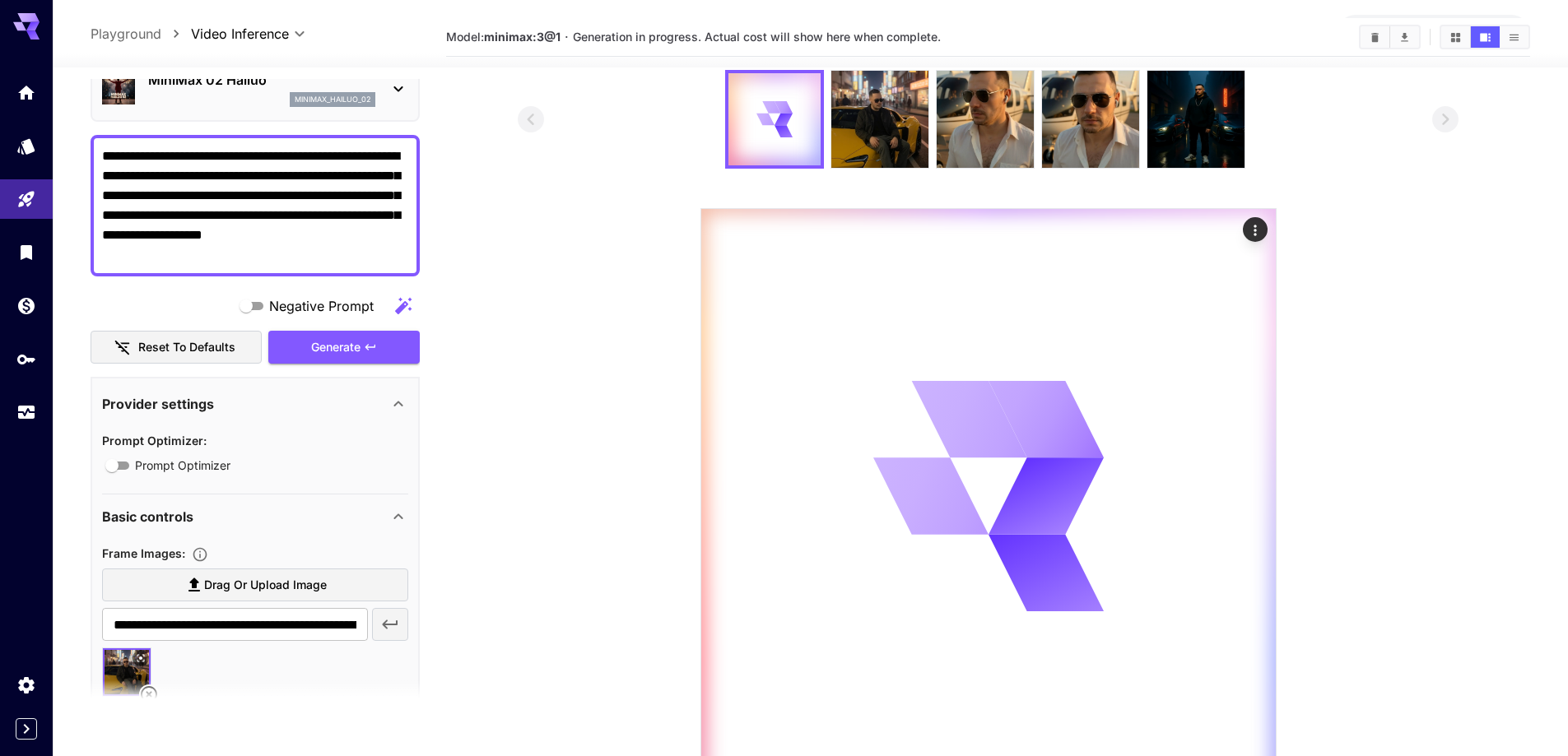 scroll, scrollTop: 140, scrollLeft: 0, axis: vertical 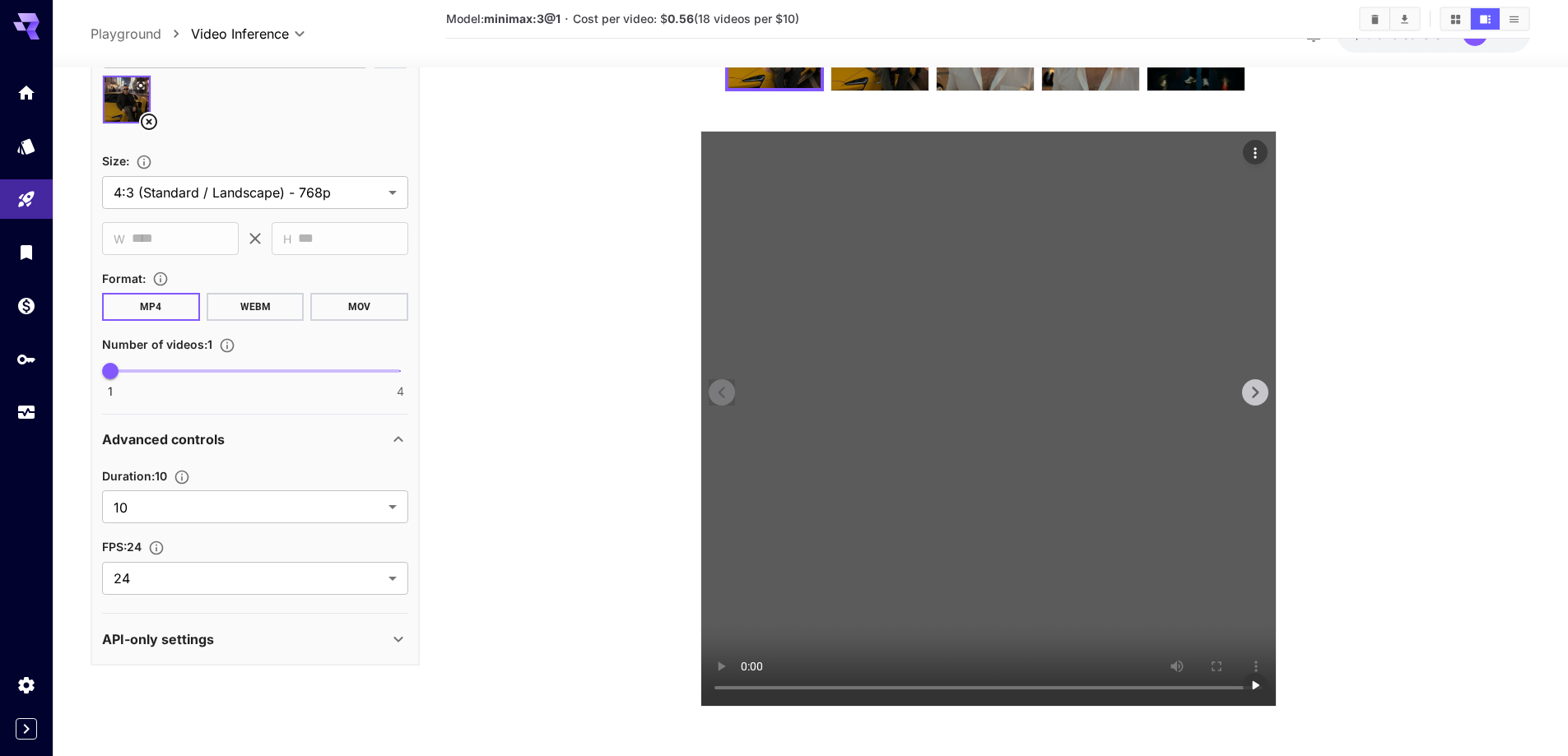 click at bounding box center (989, 419) 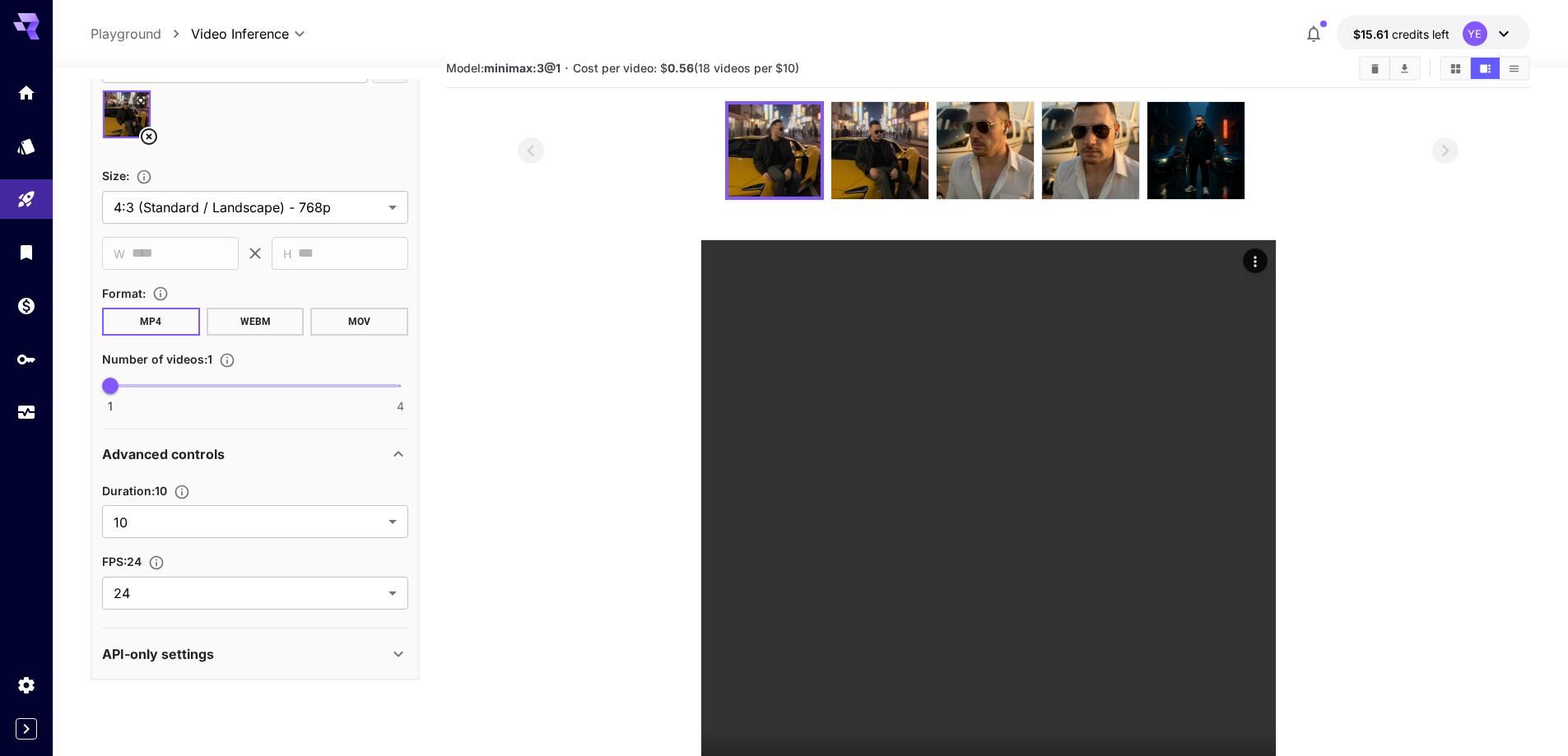 scroll, scrollTop: 0, scrollLeft: 0, axis: both 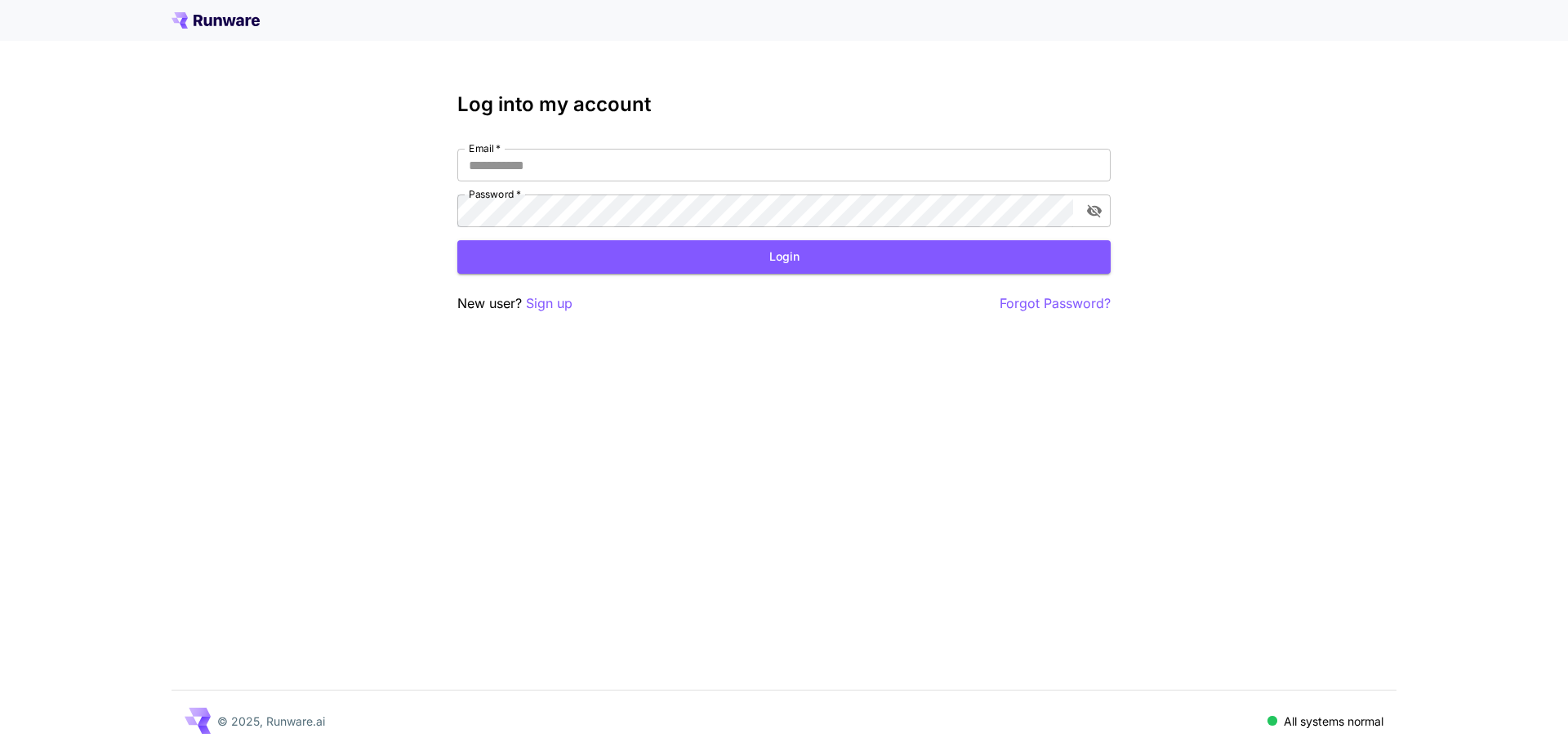 type on "**********" 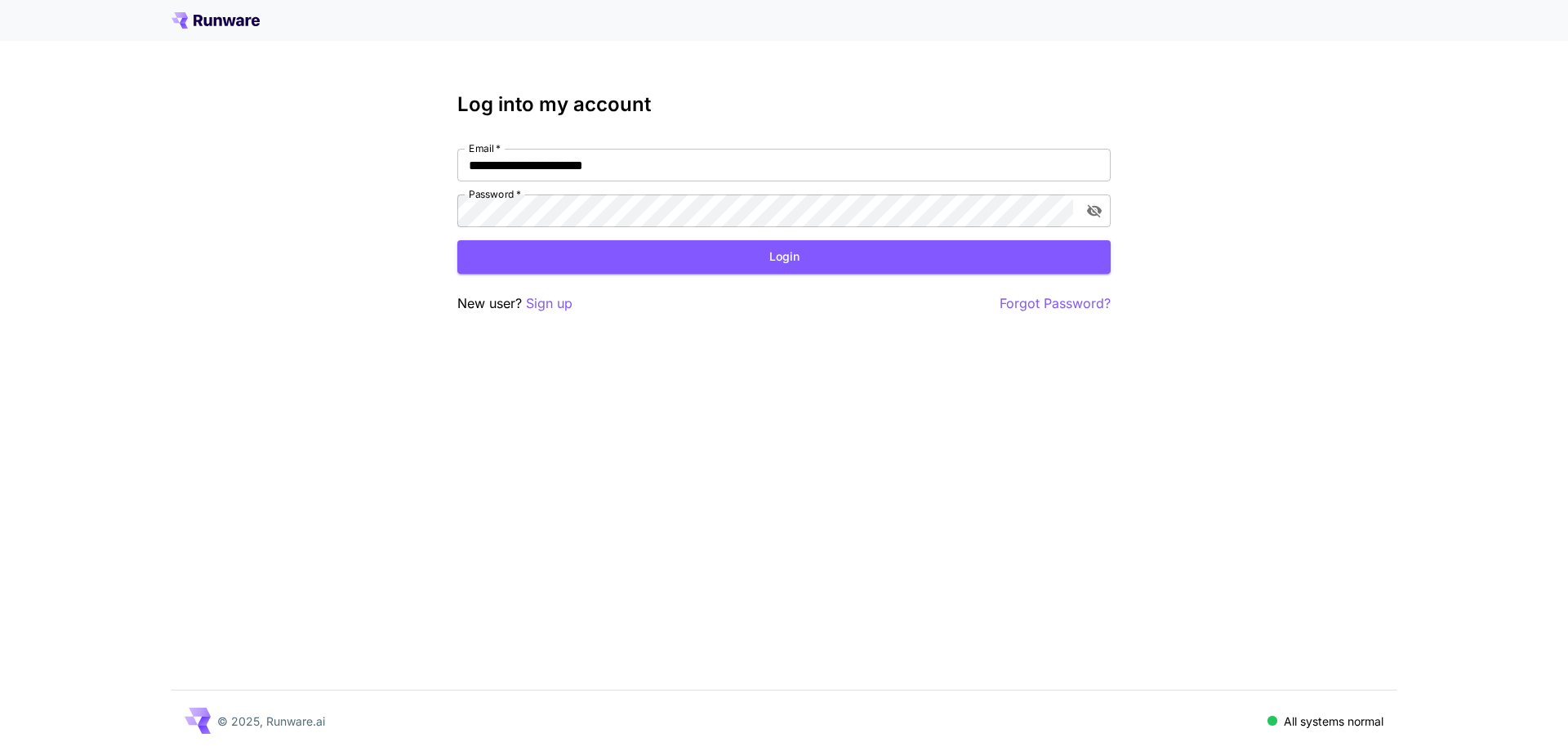 click on "**********" at bounding box center (784, 203) 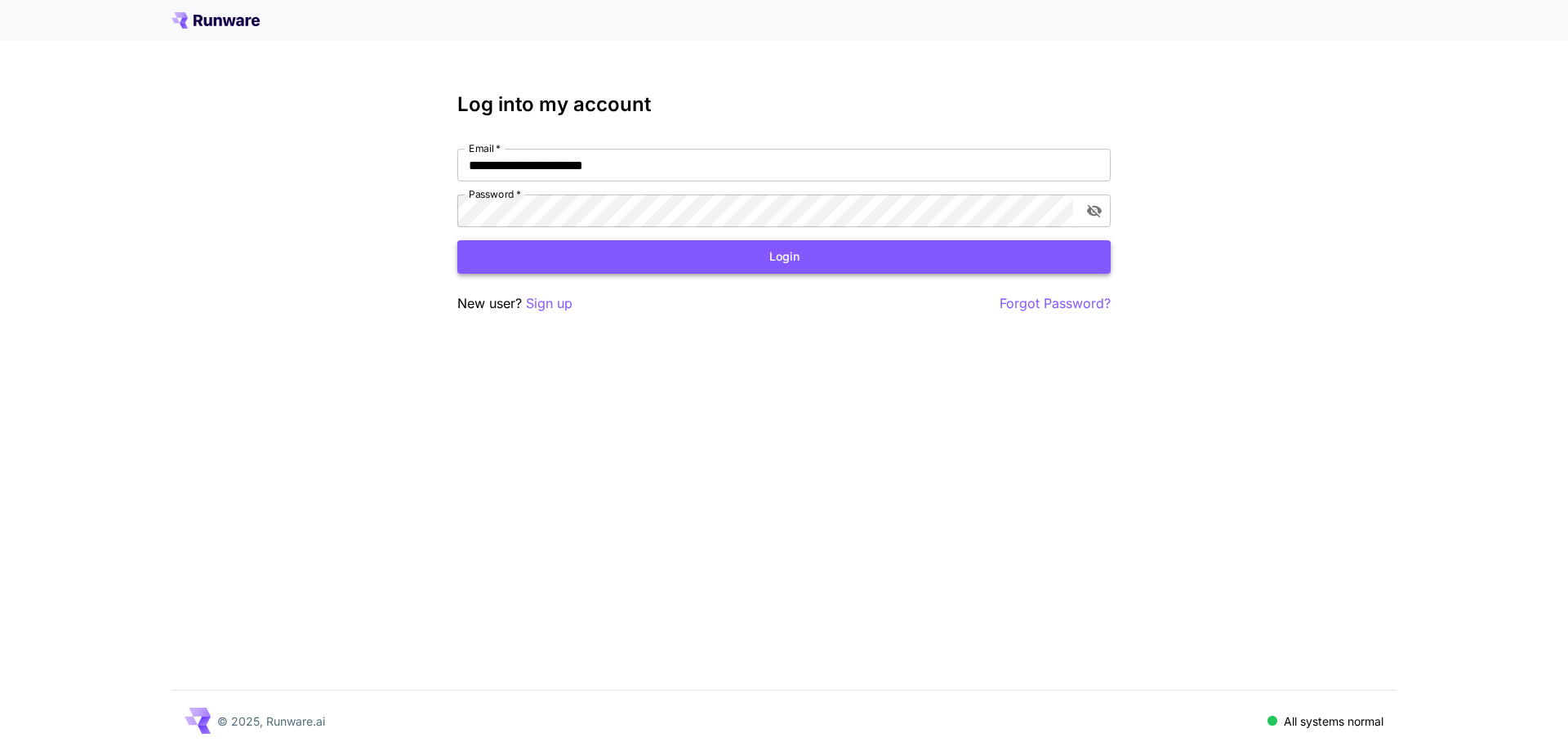 click on "Login" at bounding box center [784, 257] 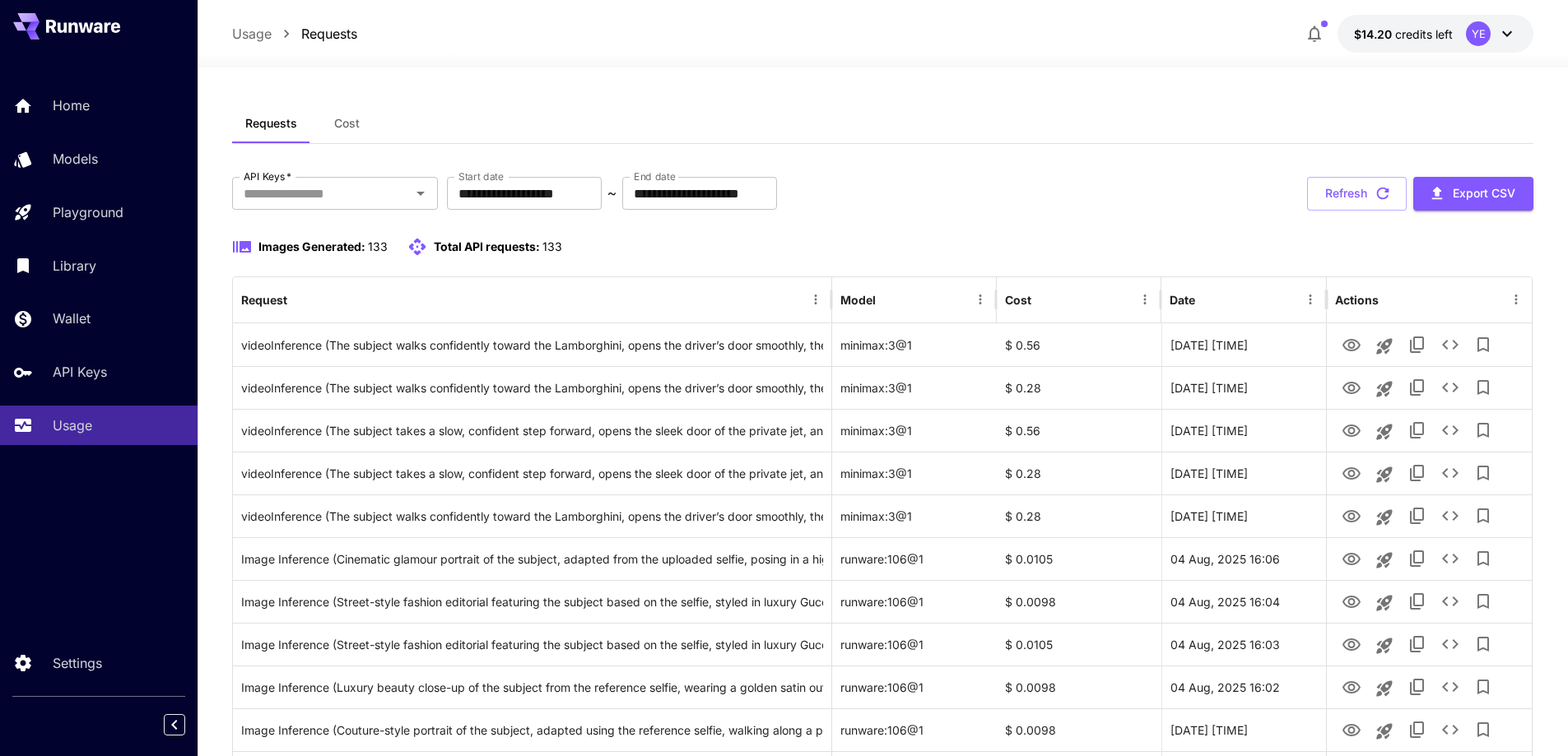 click on "Requests Cost" at bounding box center (883, 123) 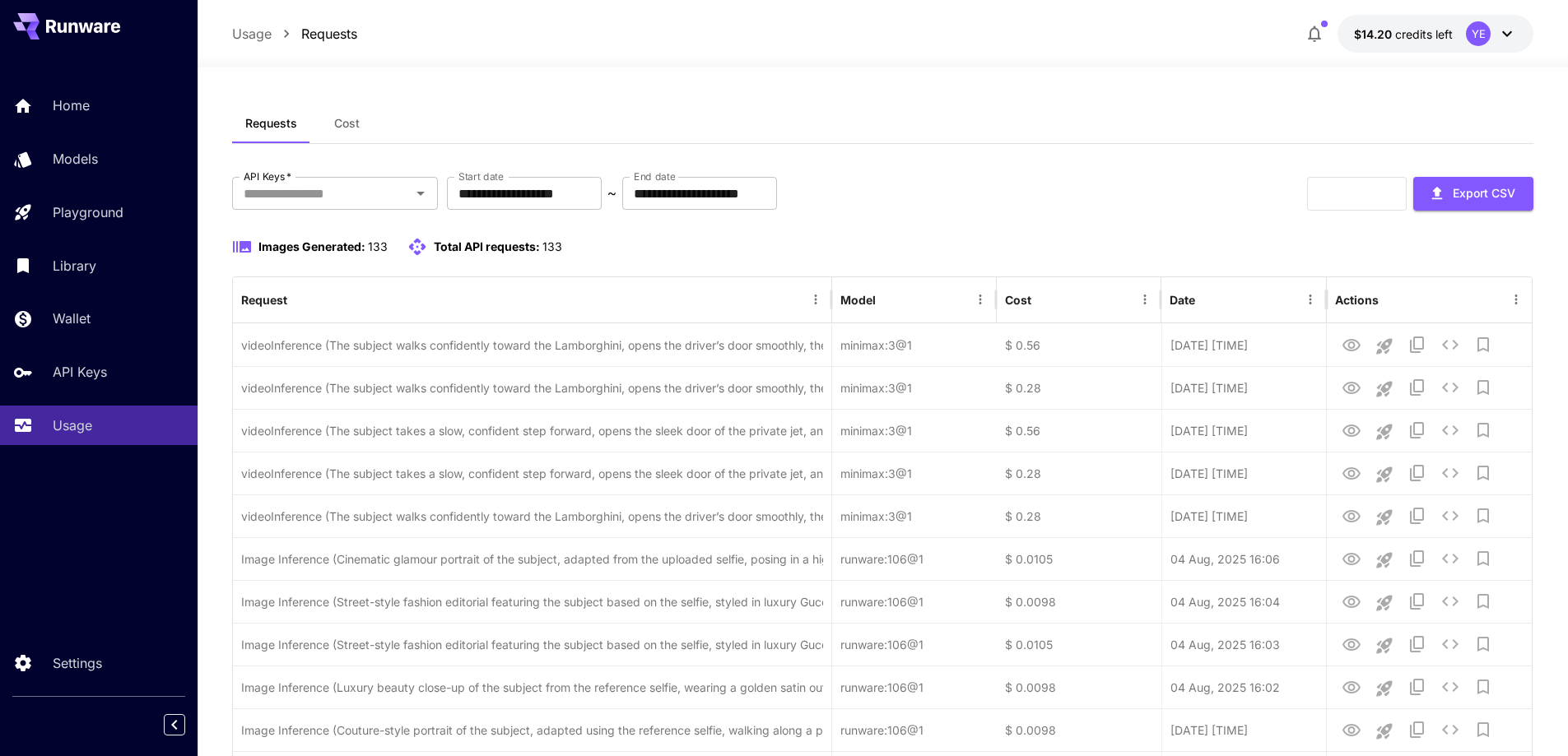 click 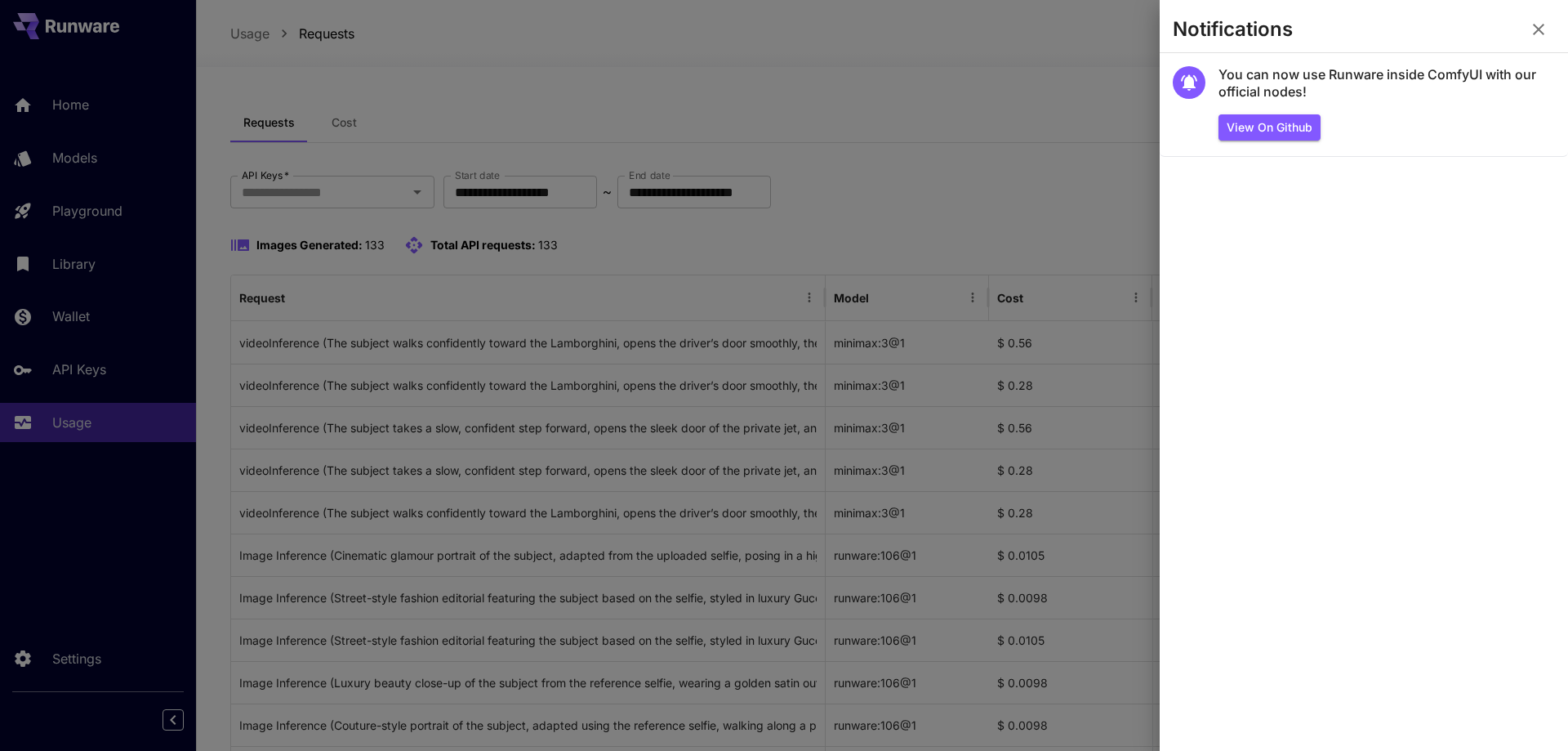 click 